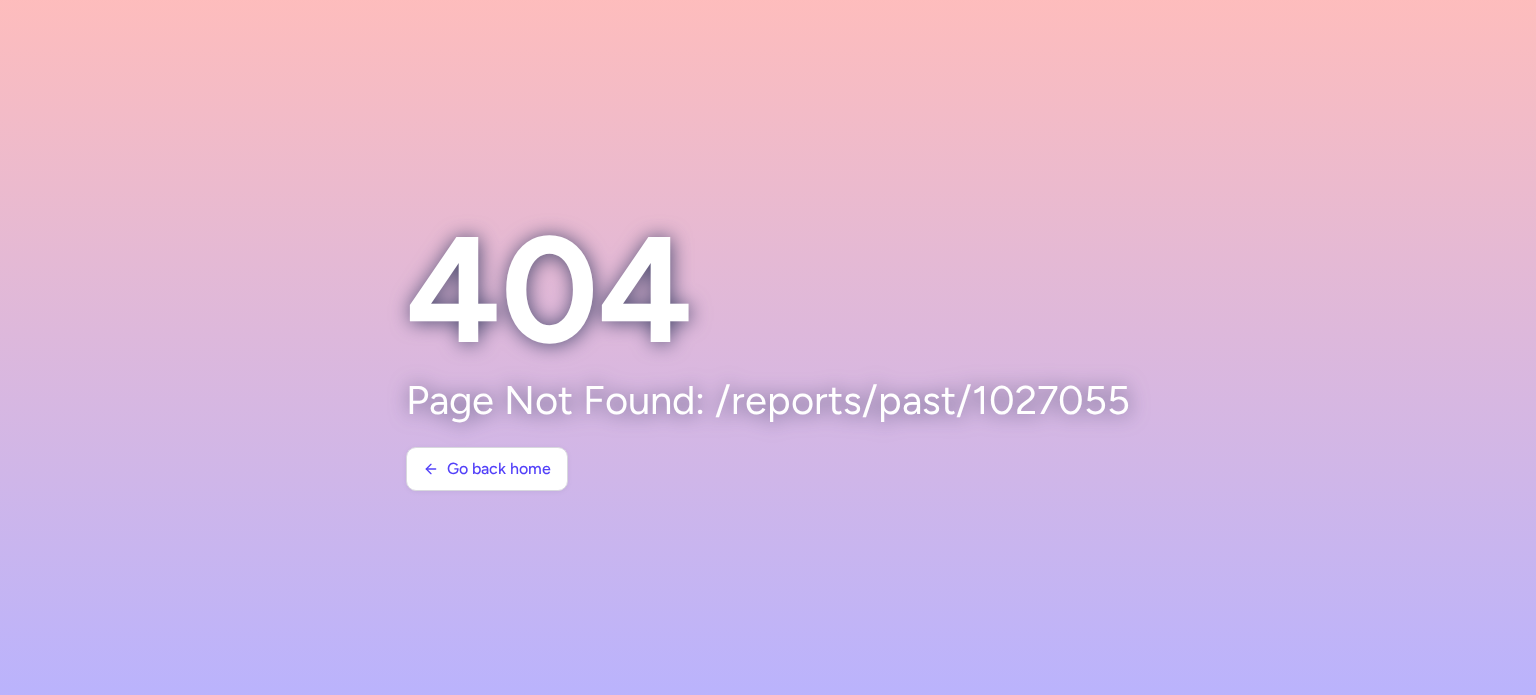 scroll, scrollTop: 0, scrollLeft: 0, axis: both 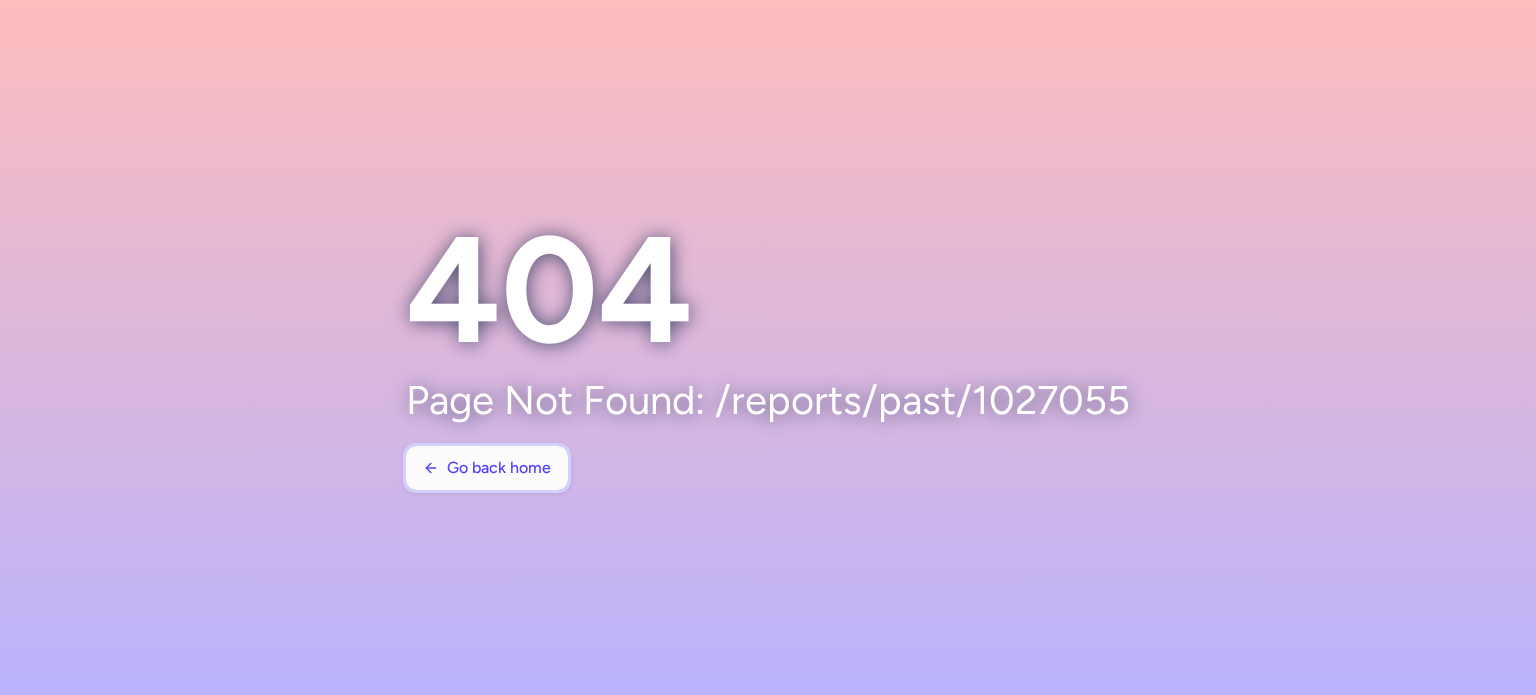 click on "Go back home" at bounding box center (487, 468) 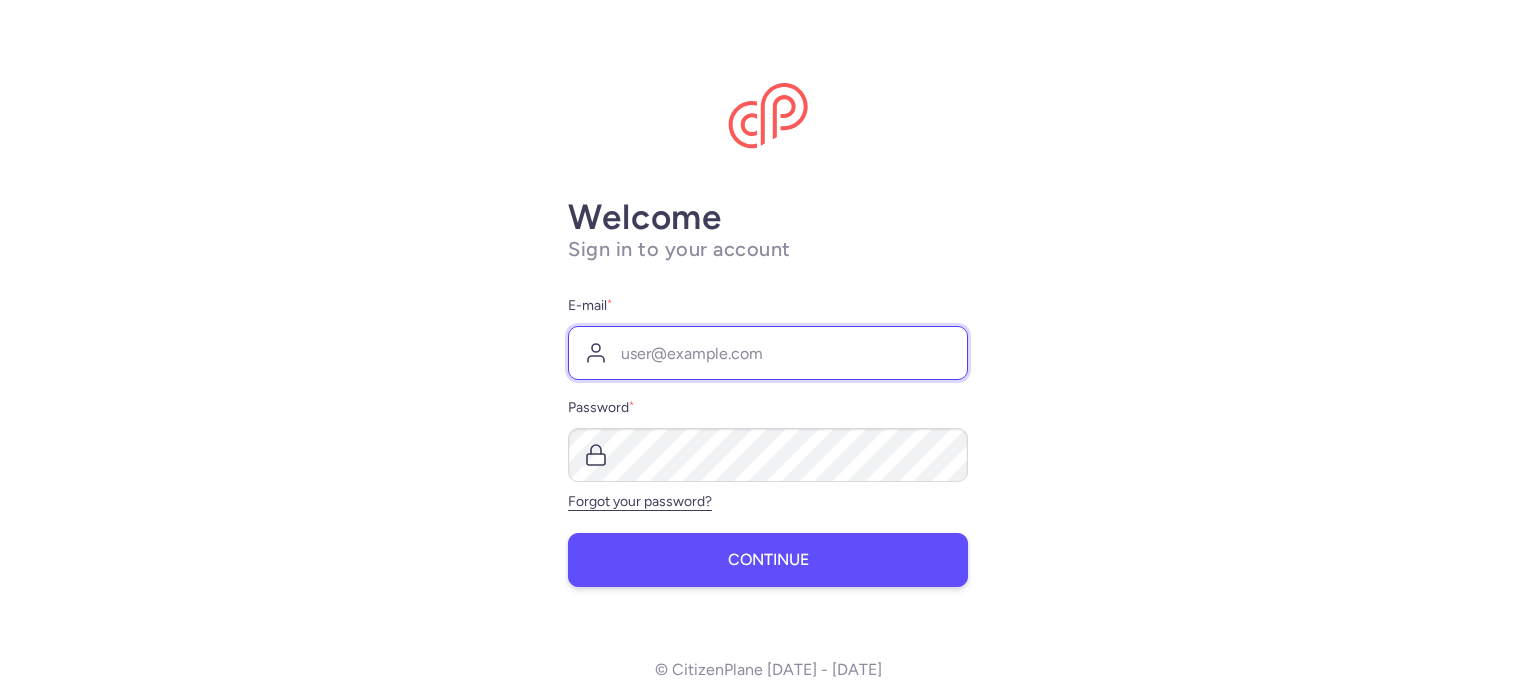 type on "[EMAIL_ADDRESS][DOMAIN_NAME]" 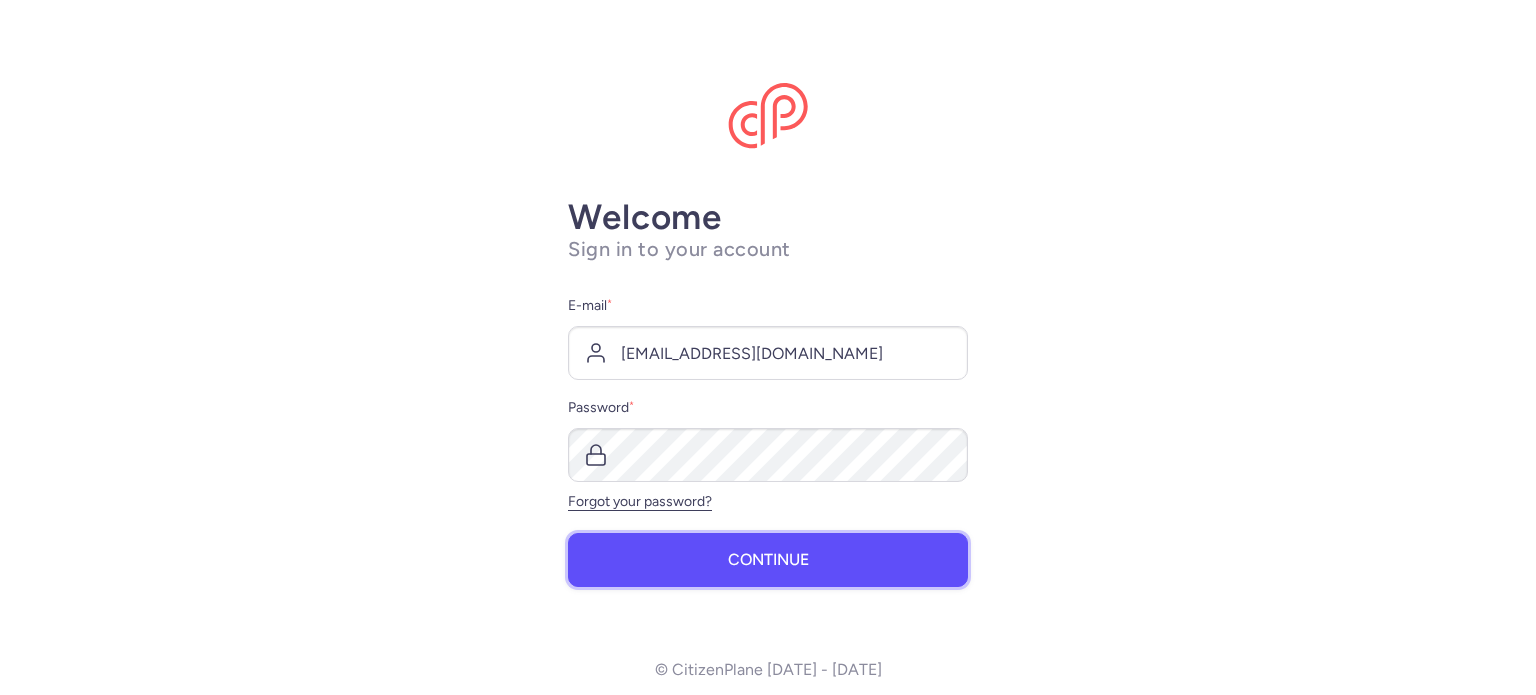 click on "Continue" at bounding box center (768, 560) 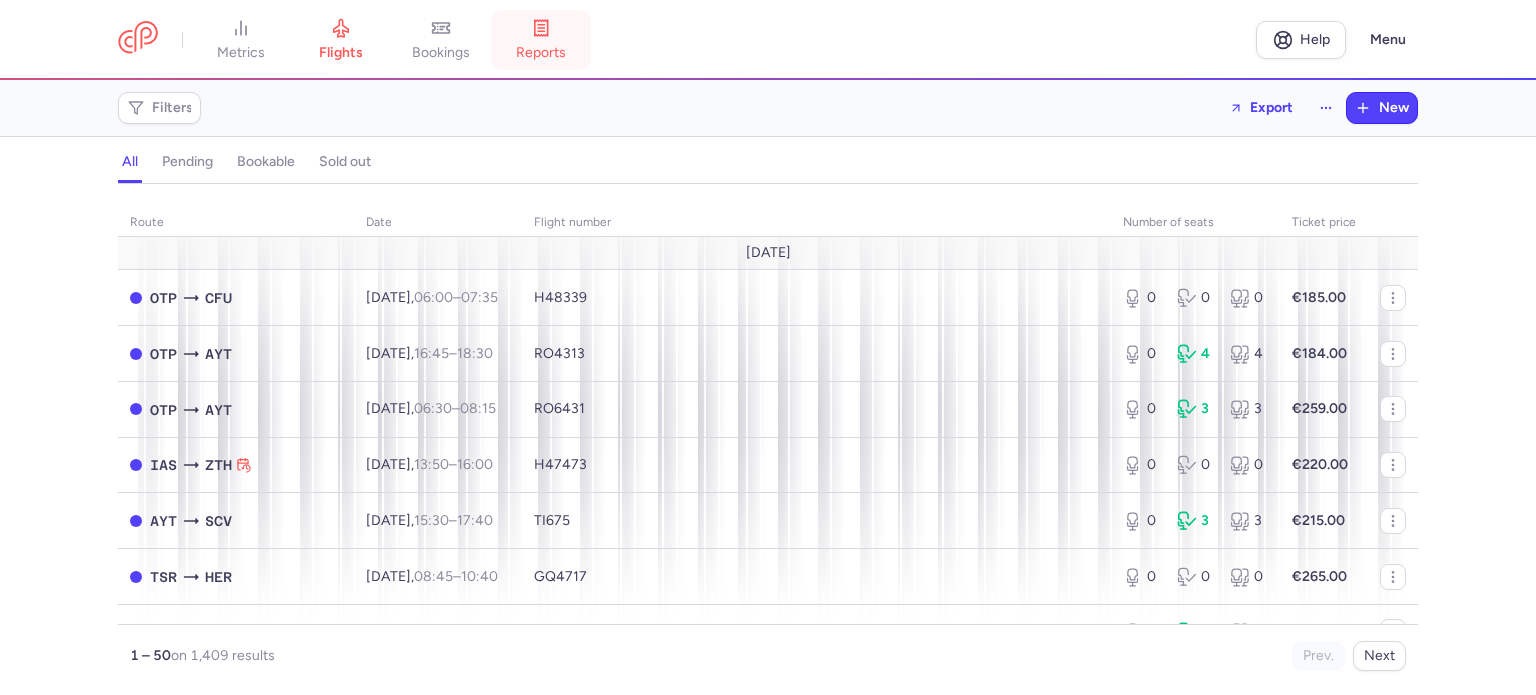 click 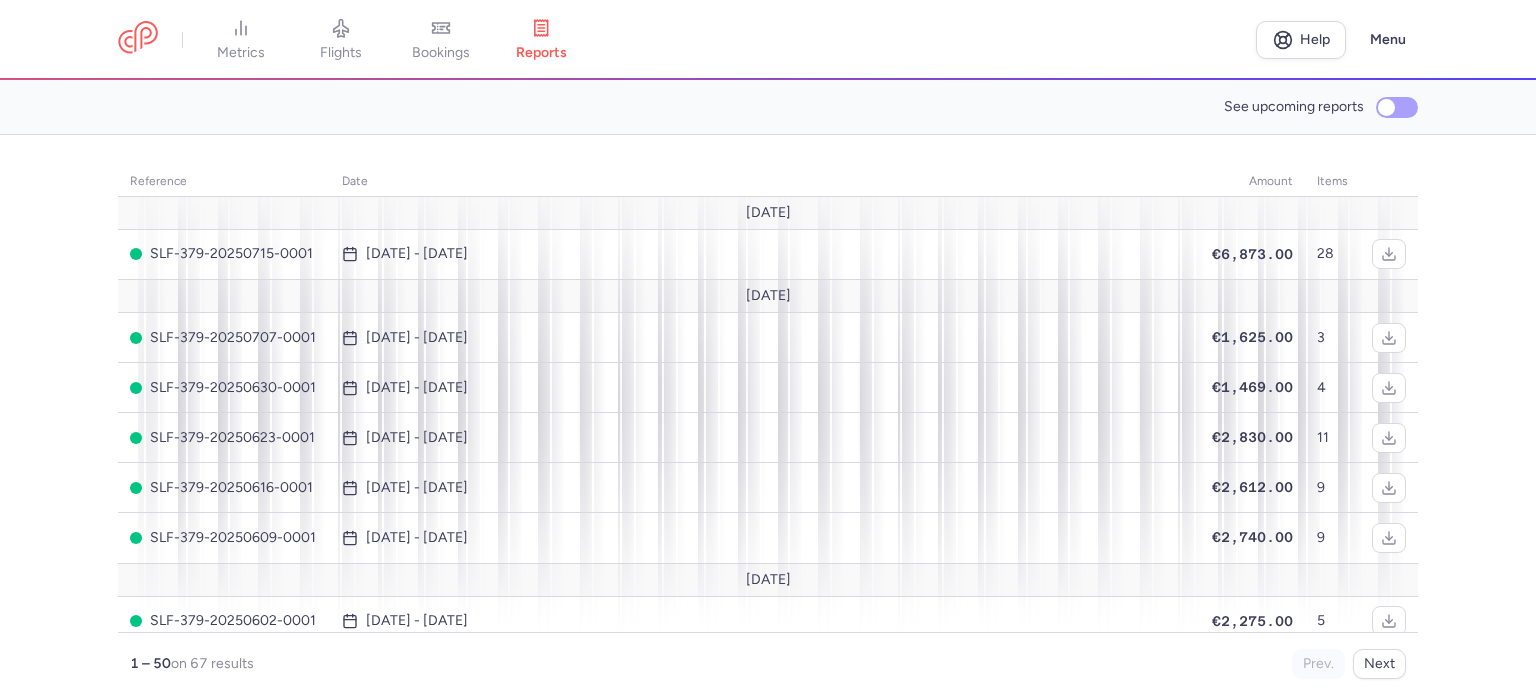 click on "See upcoming reports" 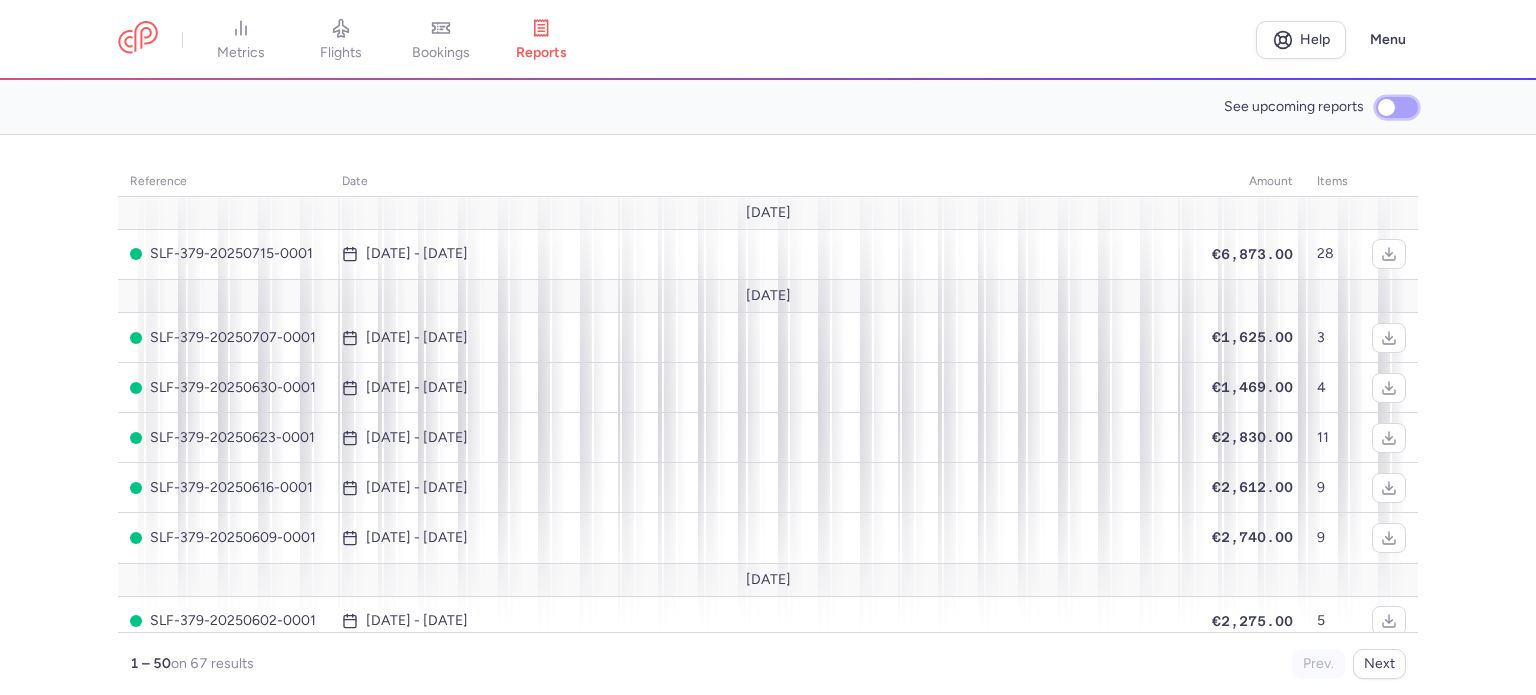 click on "See upcoming reports" at bounding box center [1397, 107] 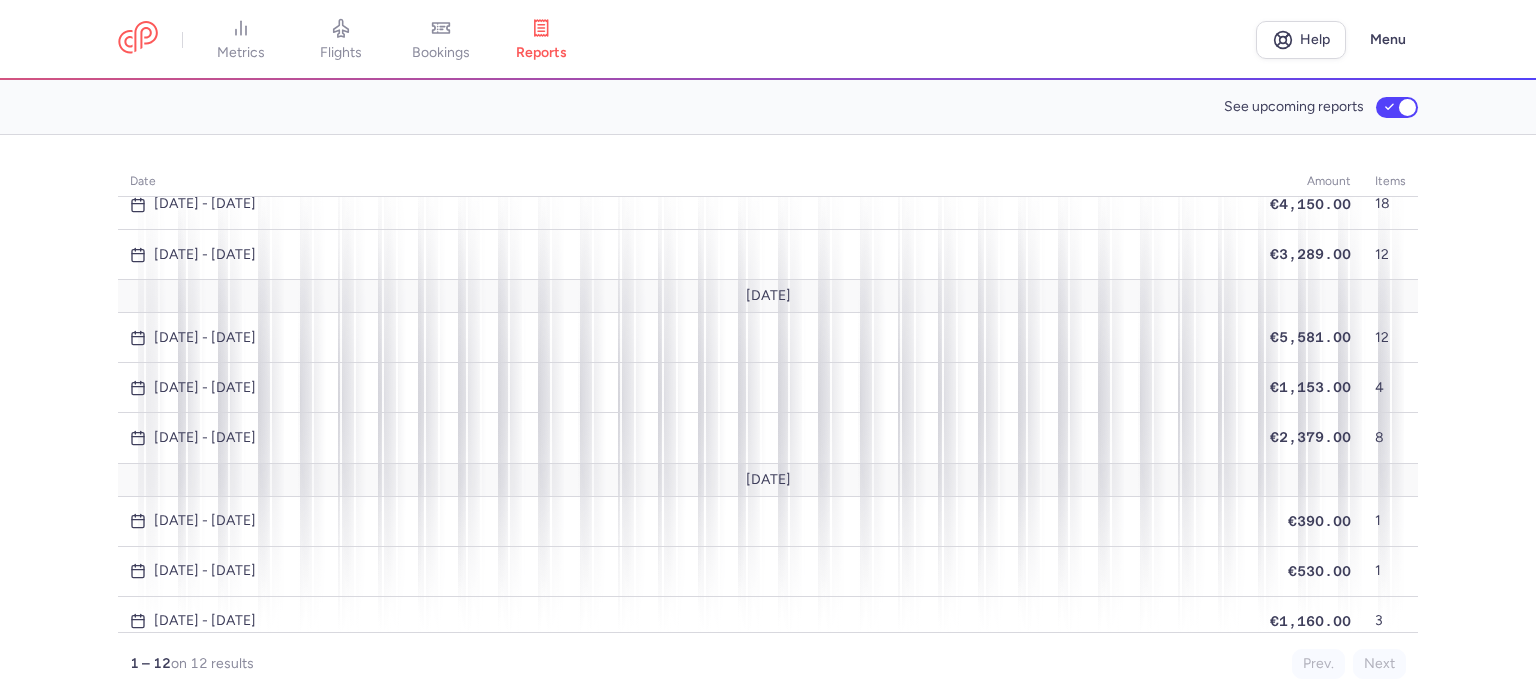 scroll, scrollTop: 0, scrollLeft: 0, axis: both 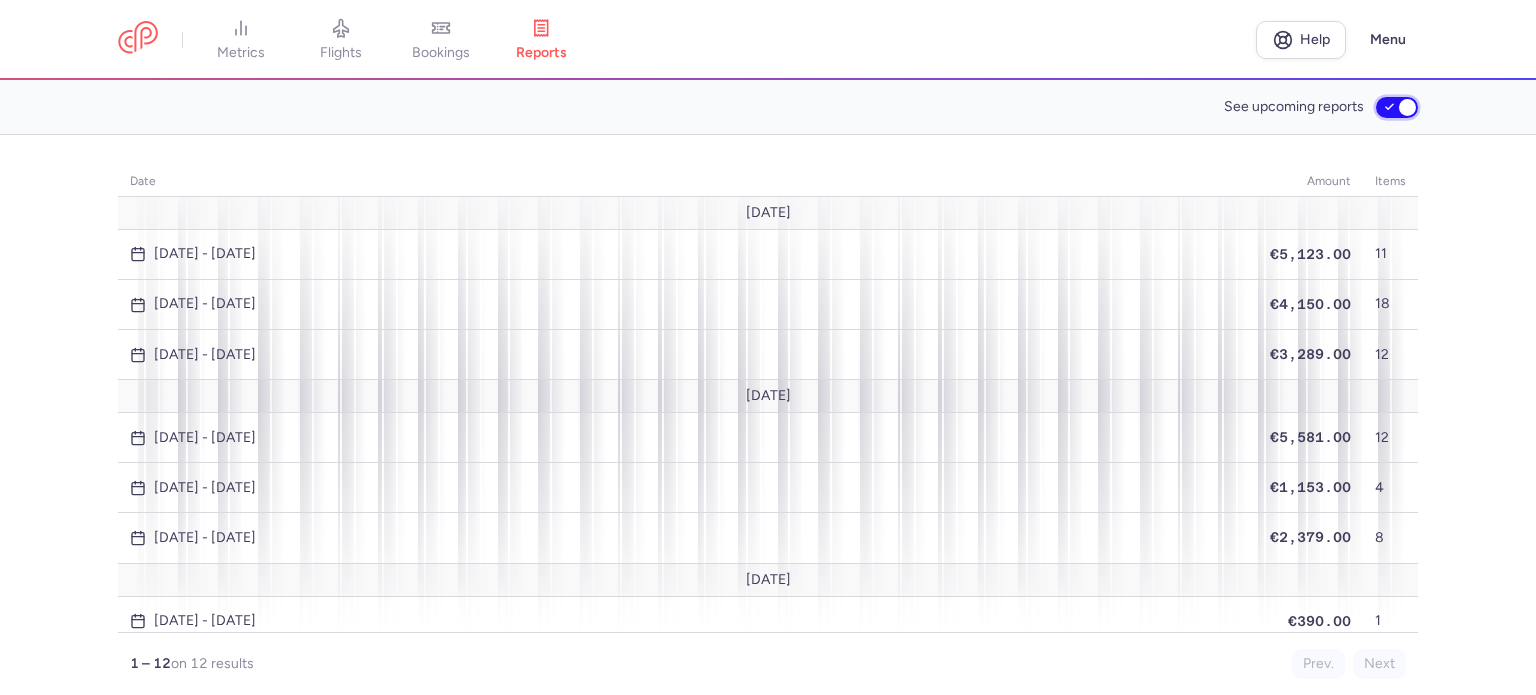 click on "See upcoming reports" at bounding box center [1397, 107] 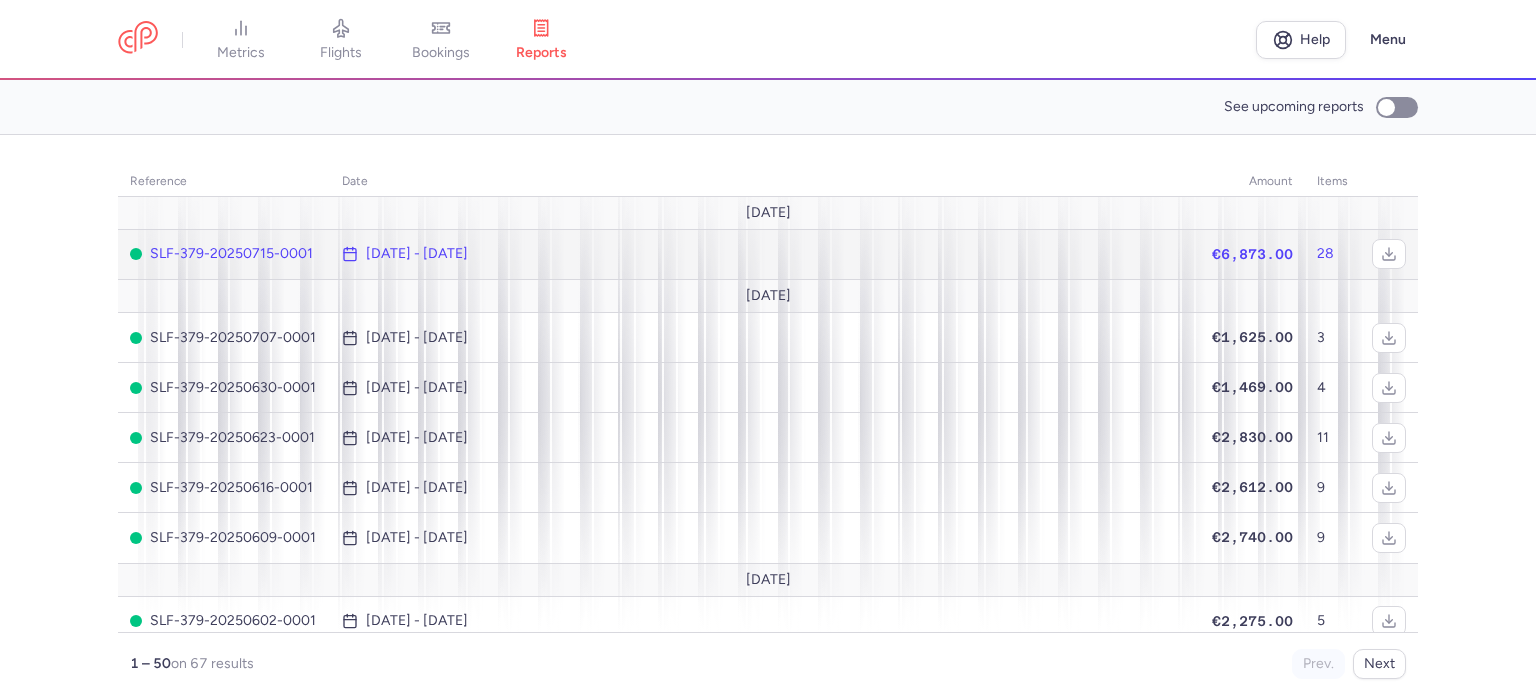 click on "€6,873.00" 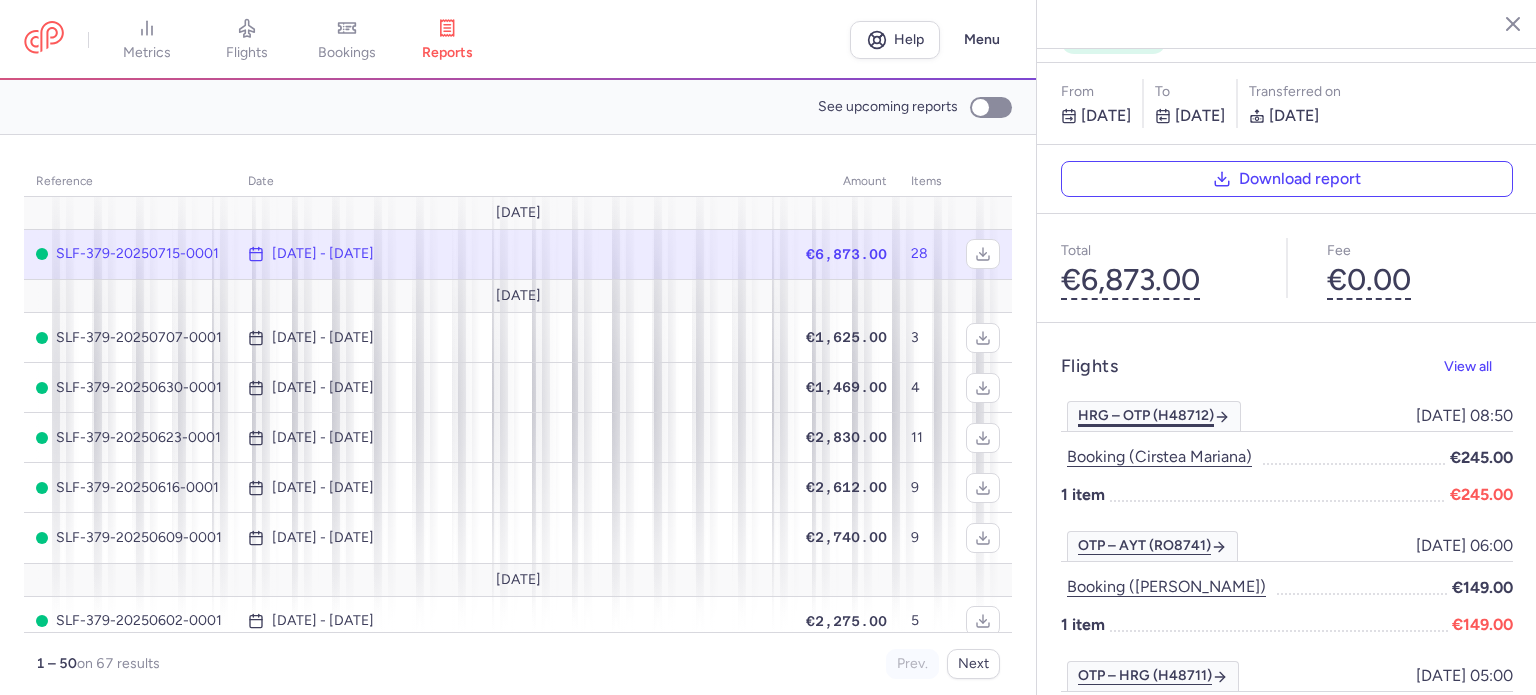 scroll, scrollTop: 100, scrollLeft: 0, axis: vertical 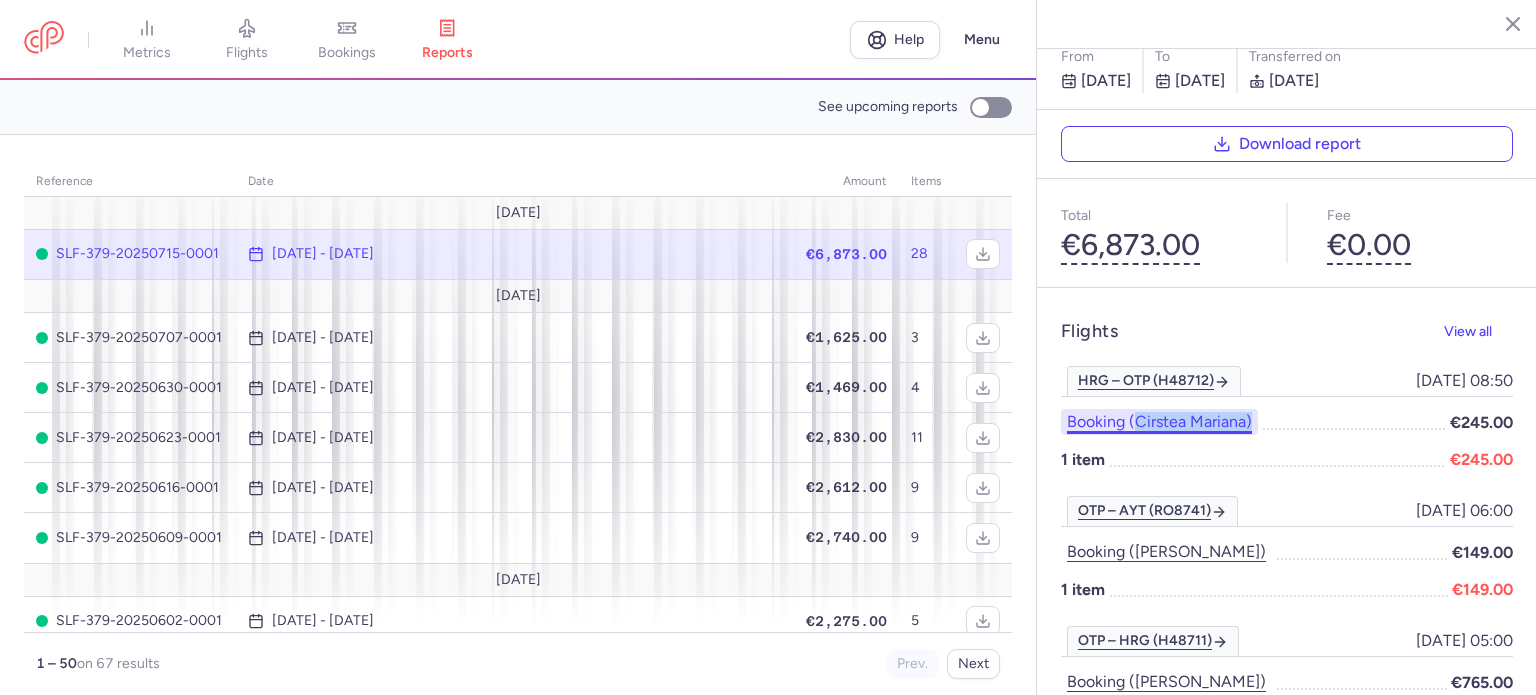 drag, startPoint x: 1288, startPoint y: 369, endPoint x: 1132, endPoint y: 375, distance: 156.11534 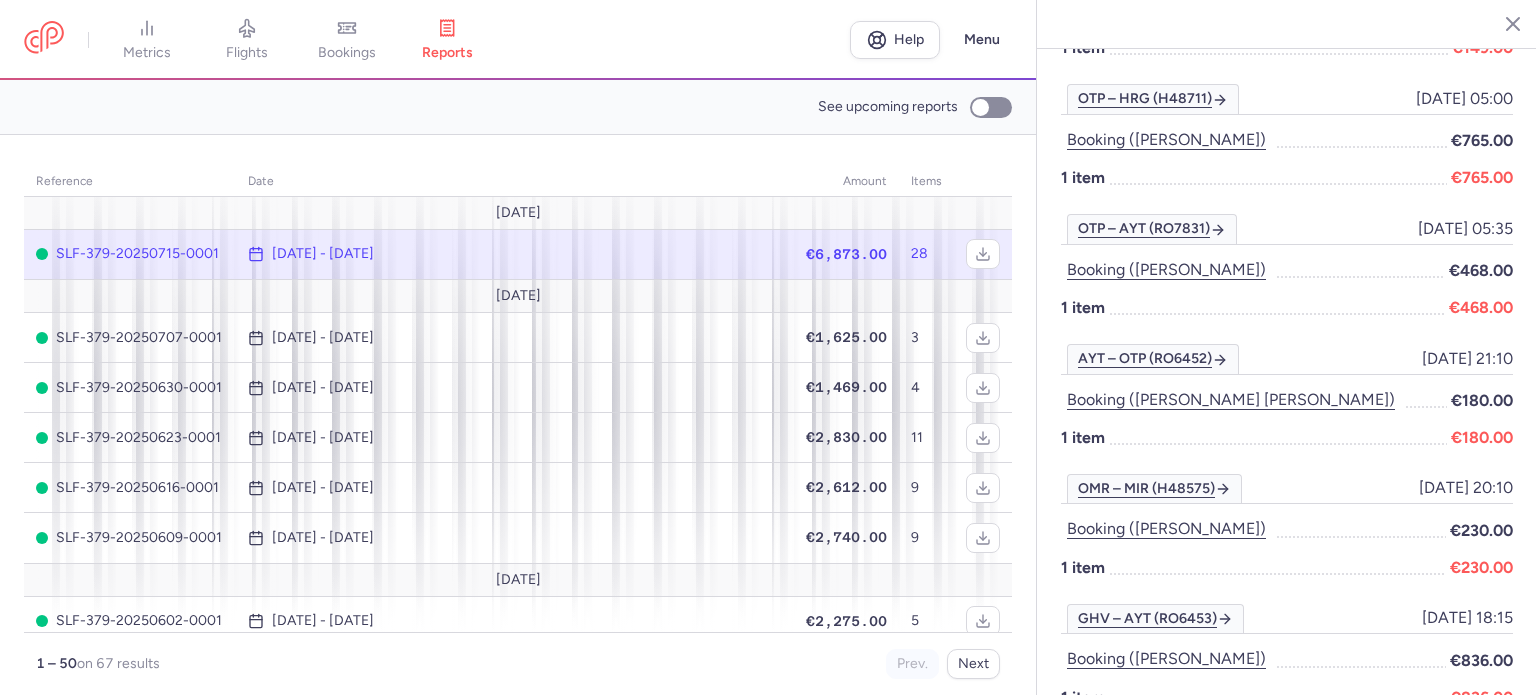 scroll, scrollTop: 342, scrollLeft: 0, axis: vertical 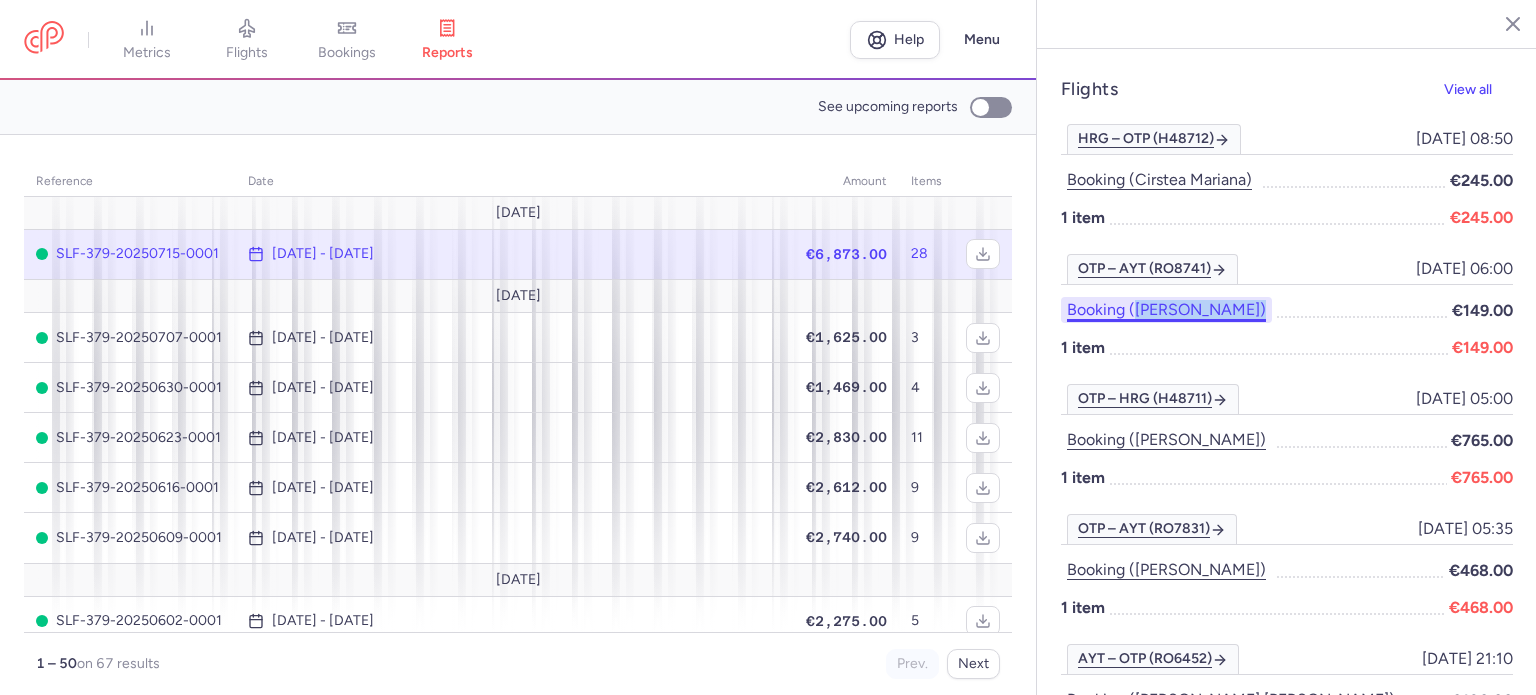 drag, startPoint x: 1283, startPoint y: 255, endPoint x: 1133, endPoint y: 272, distance: 150.96027 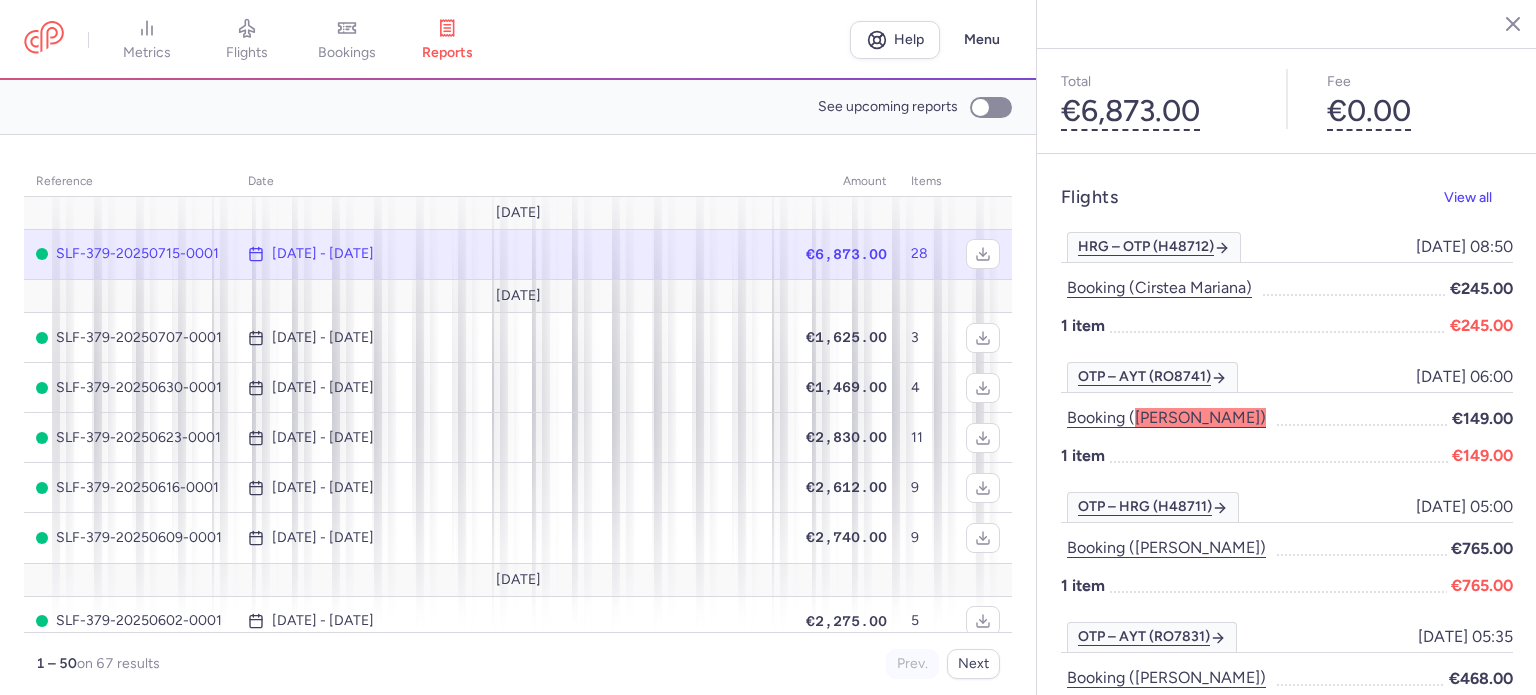 scroll, scrollTop: 342, scrollLeft: 0, axis: vertical 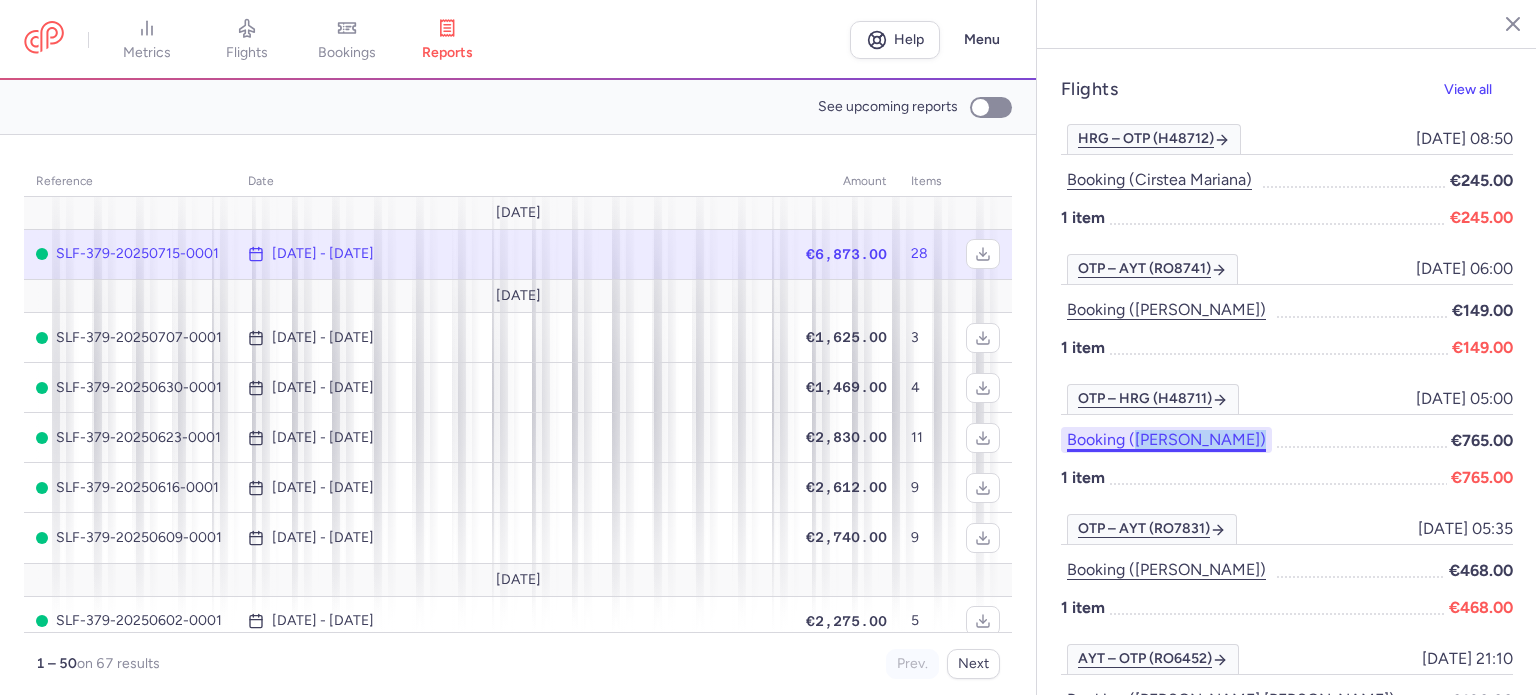 drag, startPoint x: 1280, startPoint y: 393, endPoint x: 1136, endPoint y: 391, distance: 144.01389 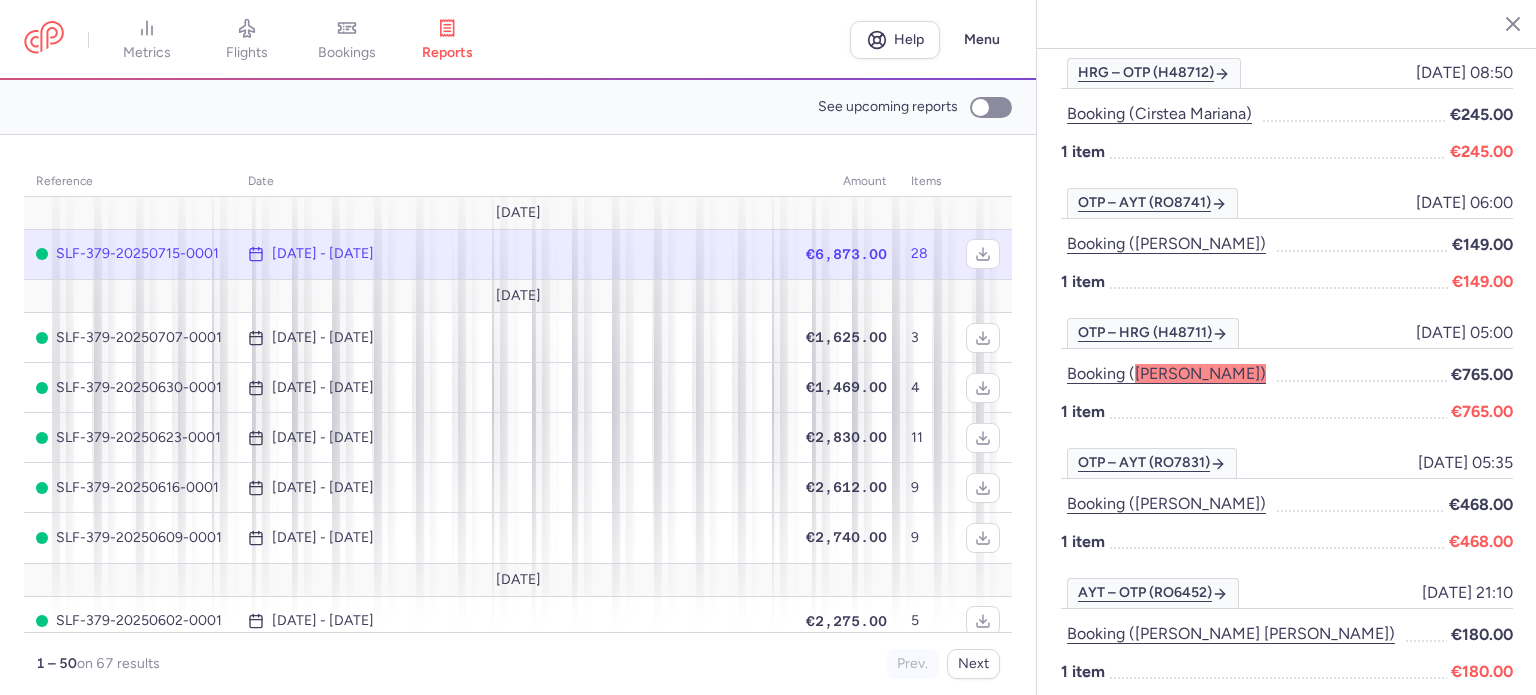 scroll, scrollTop: 442, scrollLeft: 0, axis: vertical 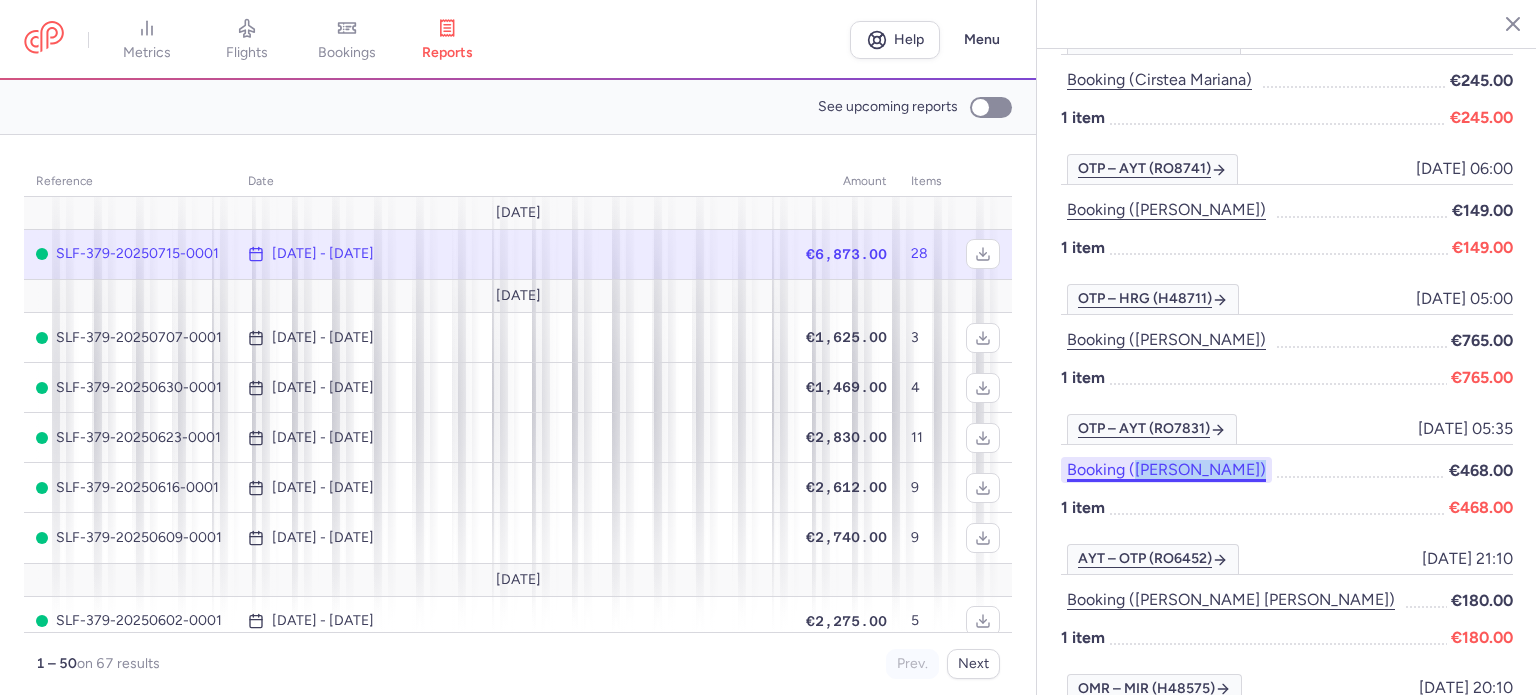 drag, startPoint x: 1291, startPoint y: 427, endPoint x: 1132, endPoint y: 424, distance: 159.0283 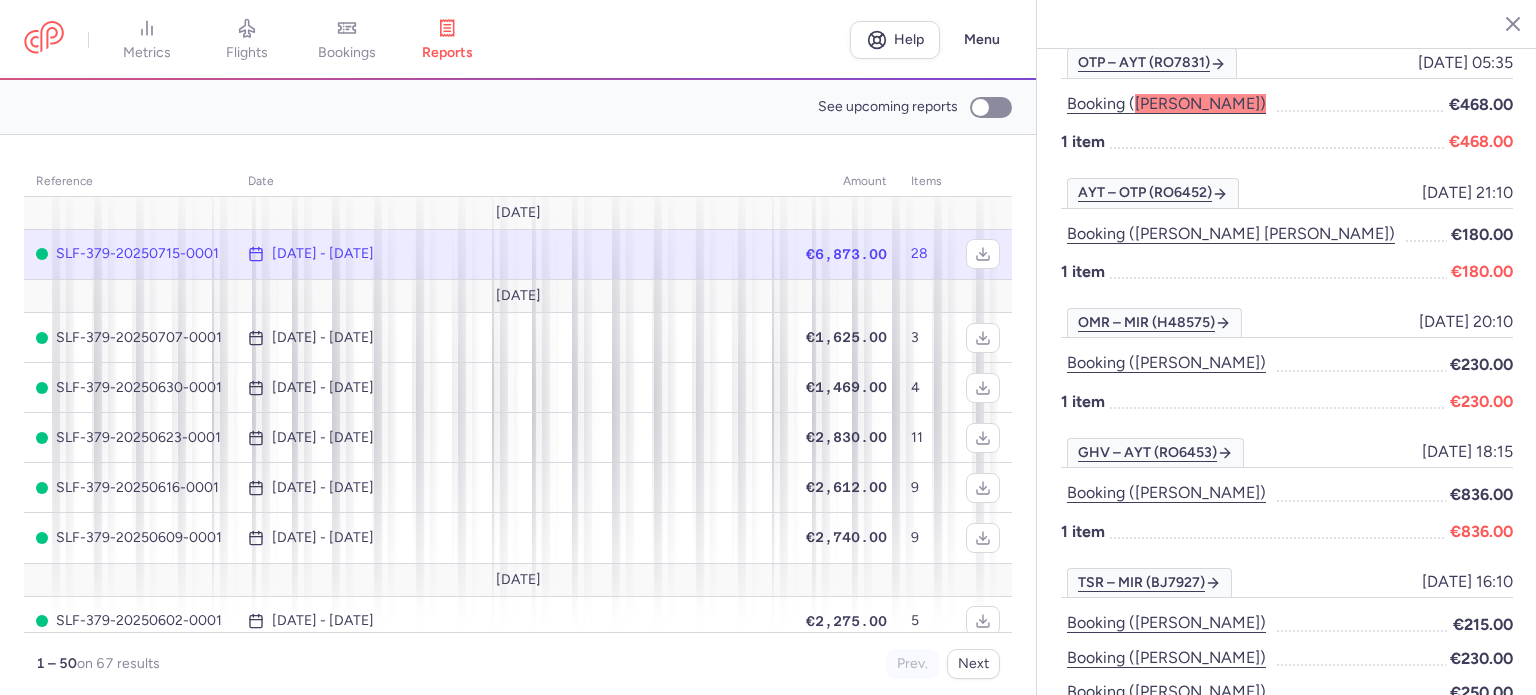 scroll, scrollTop: 842, scrollLeft: 0, axis: vertical 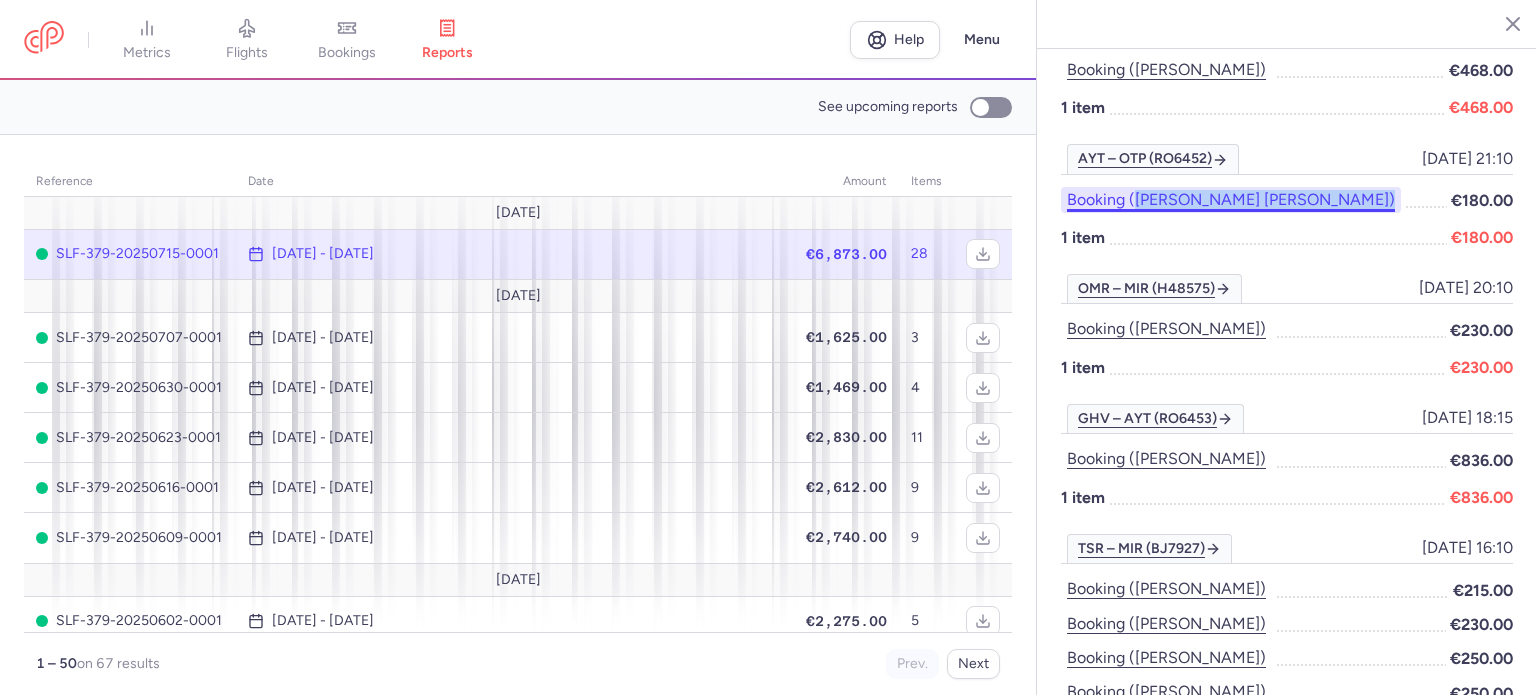 drag, startPoint x: 1353, startPoint y: 156, endPoint x: 1135, endPoint y: 157, distance: 218.00229 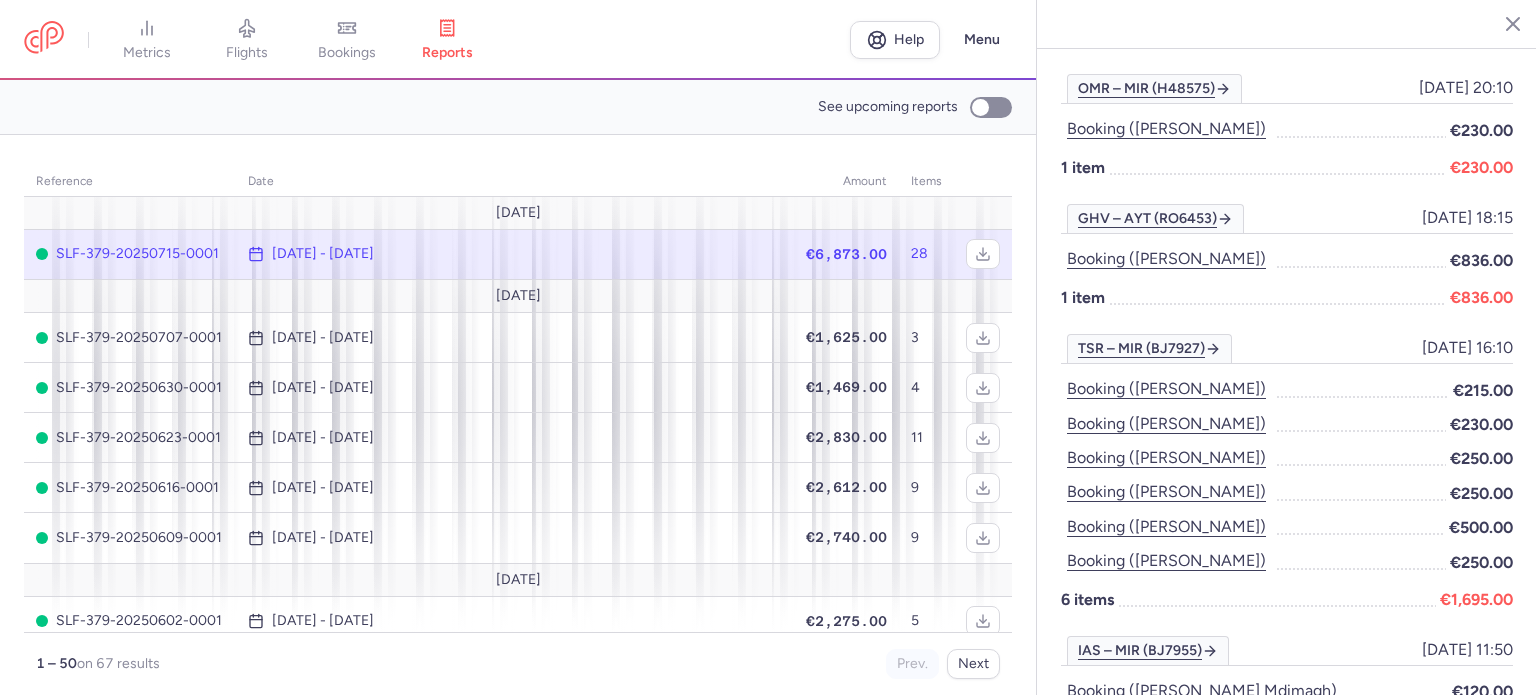 scroll, scrollTop: 942, scrollLeft: 0, axis: vertical 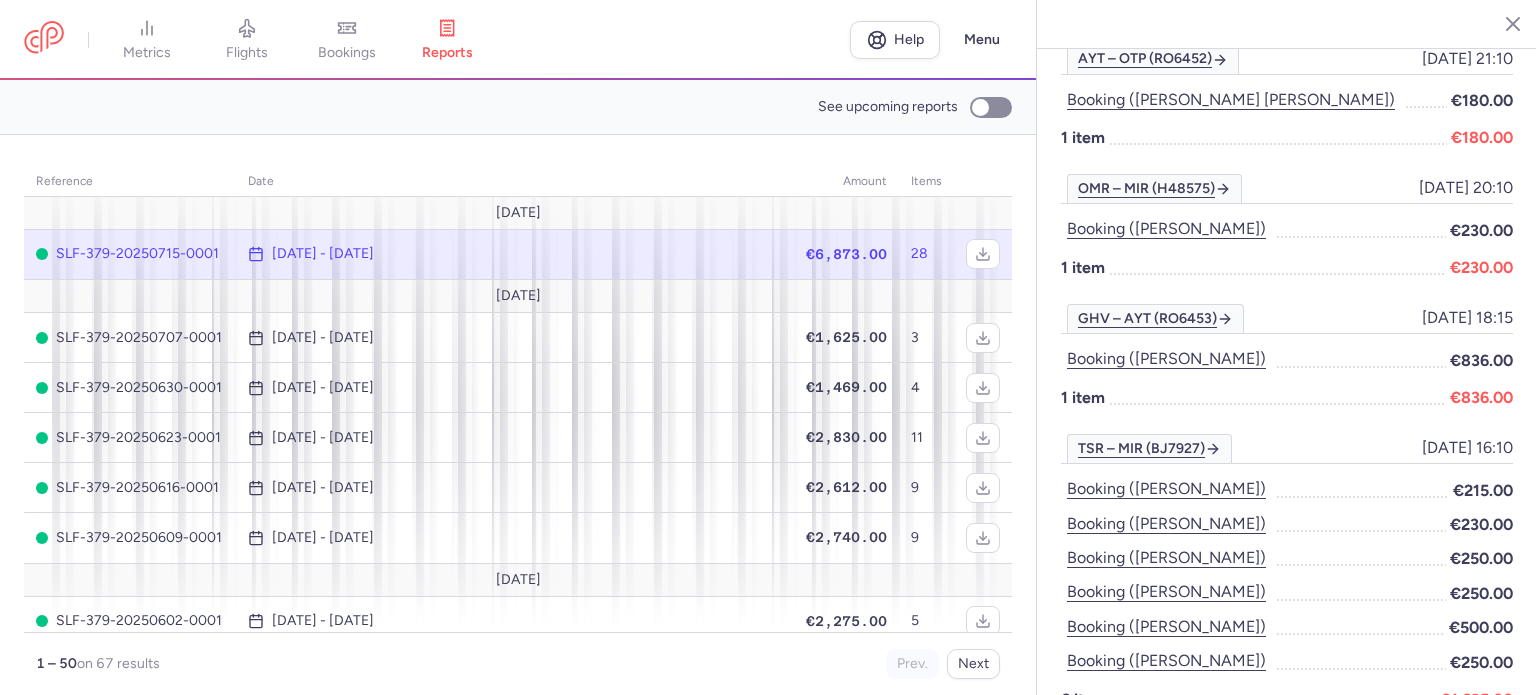 drag, startPoint x: 1256, startPoint y: 205, endPoint x: 1161, endPoint y: 195, distance: 95.524864 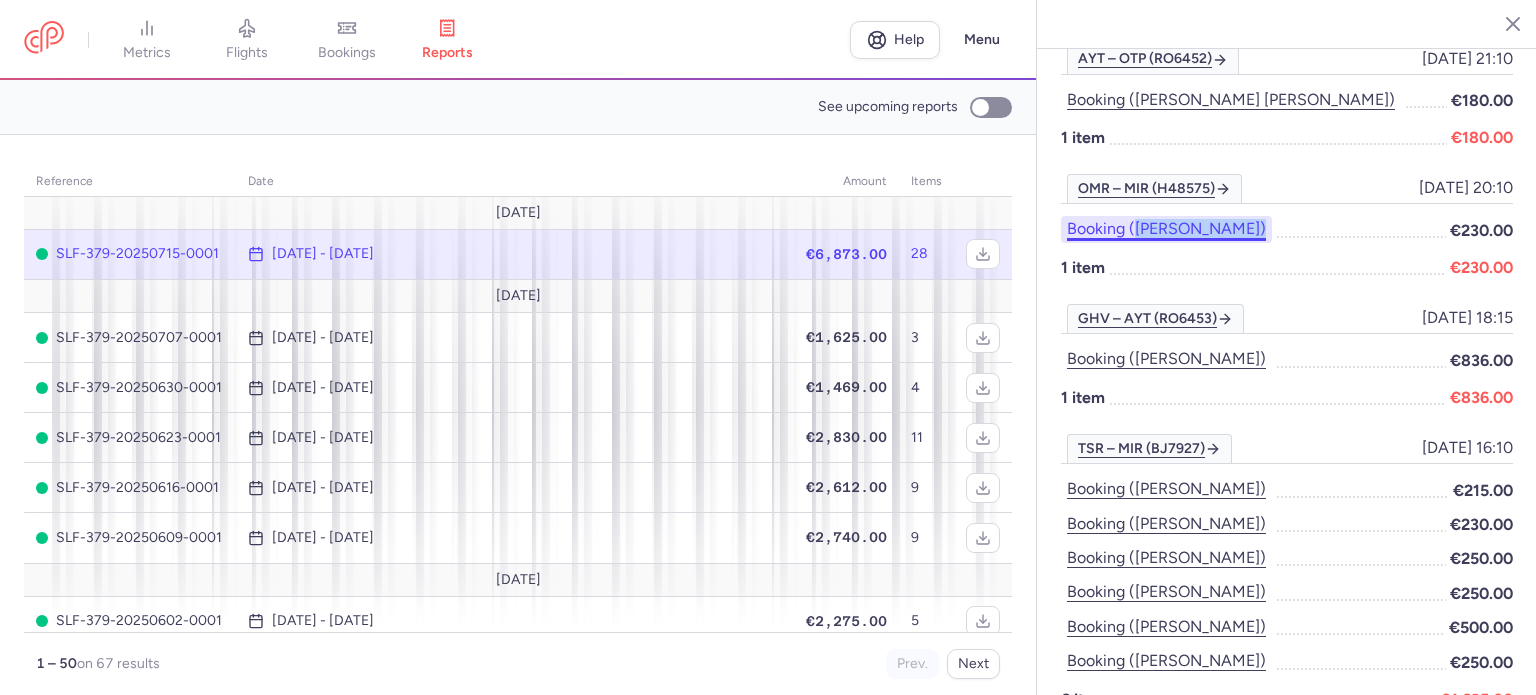 drag, startPoint x: 1255, startPoint y: 188, endPoint x: 1134, endPoint y: 194, distance: 121.14867 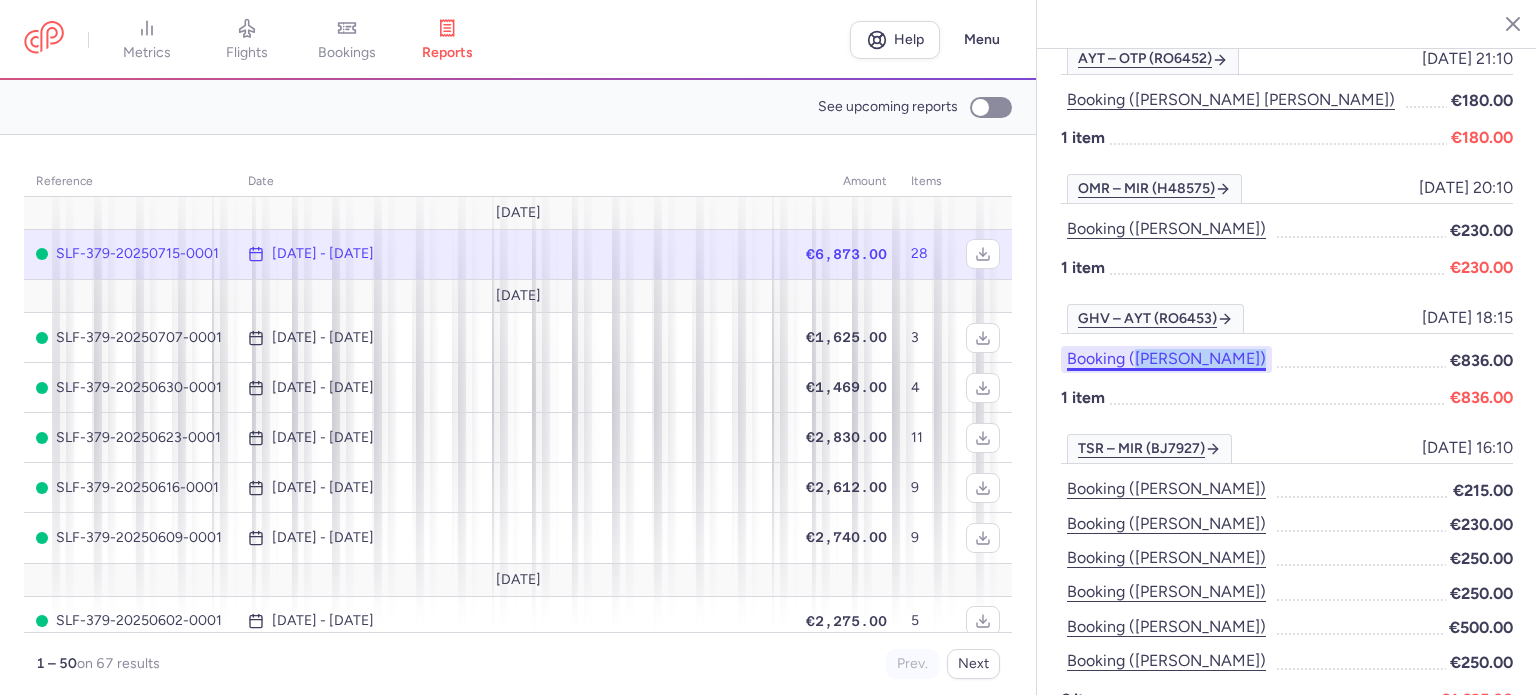 drag, startPoint x: 1271, startPoint y: 319, endPoint x: 1137, endPoint y: 316, distance: 134.03358 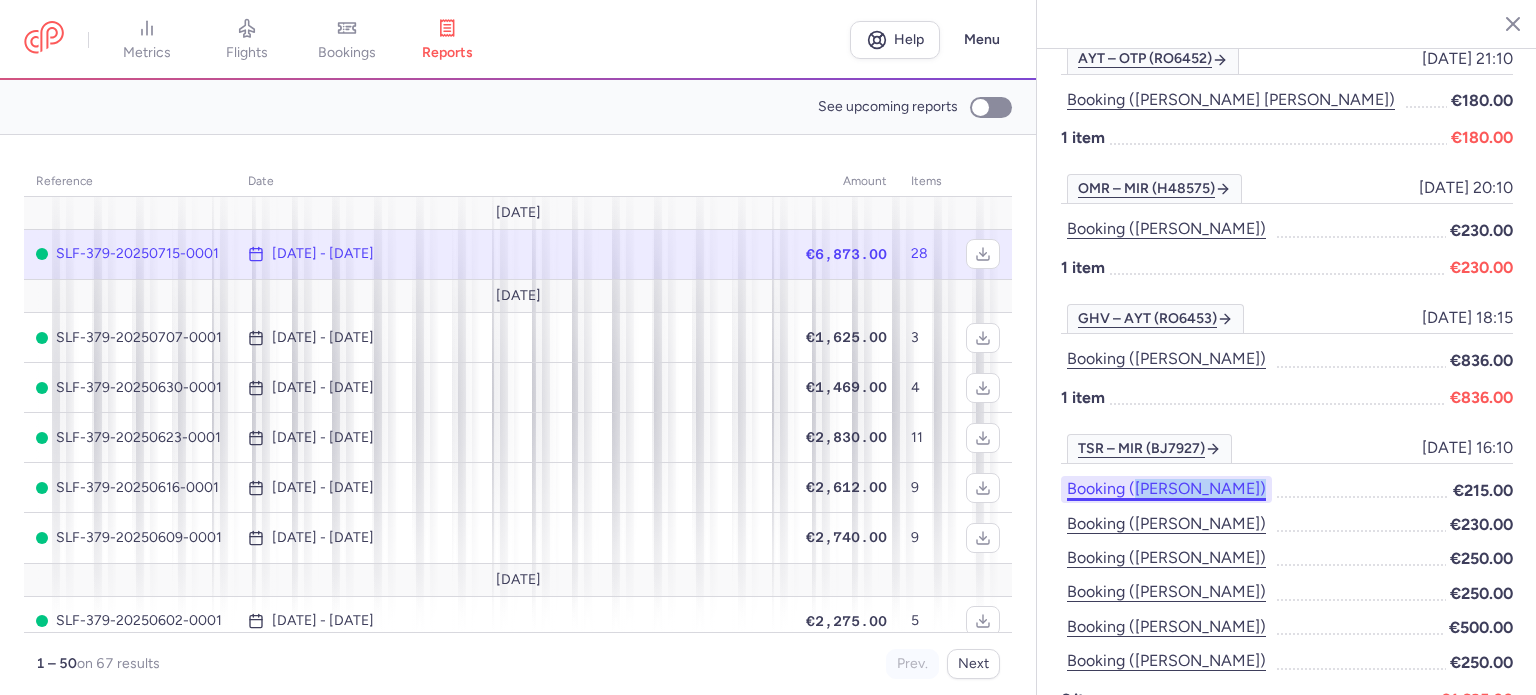 drag, startPoint x: 1261, startPoint y: 439, endPoint x: 1134, endPoint y: 452, distance: 127.66362 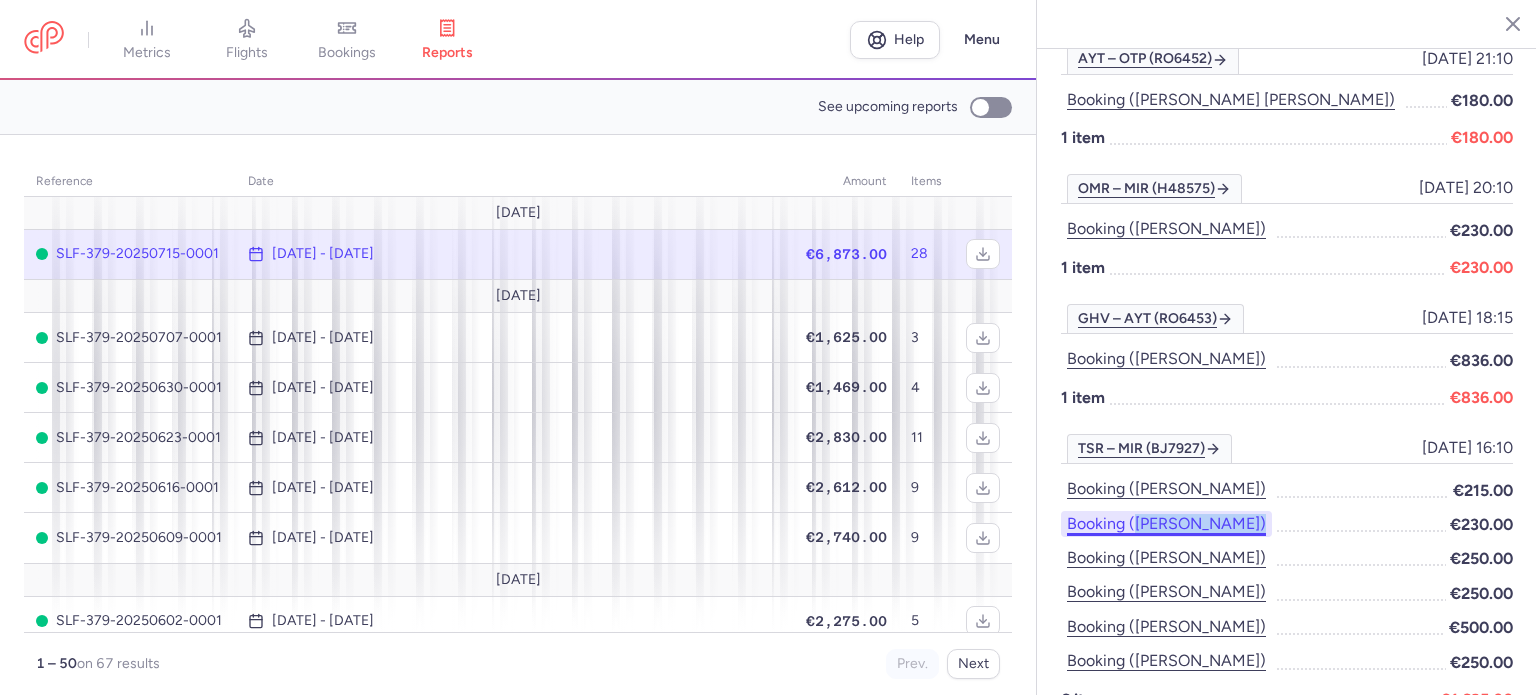 drag, startPoint x: 1296, startPoint y: 475, endPoint x: 1137, endPoint y: 475, distance: 159 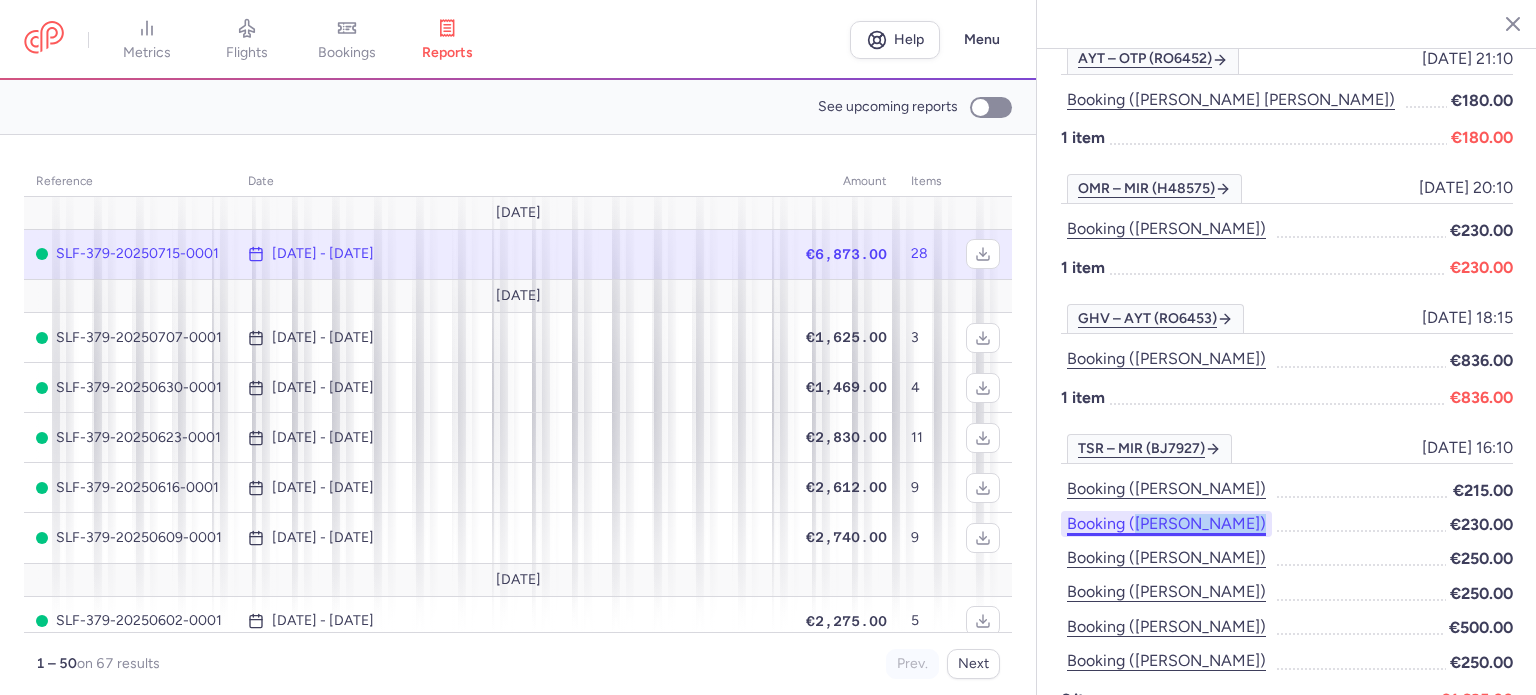 copy on "[PERSON_NAME])" 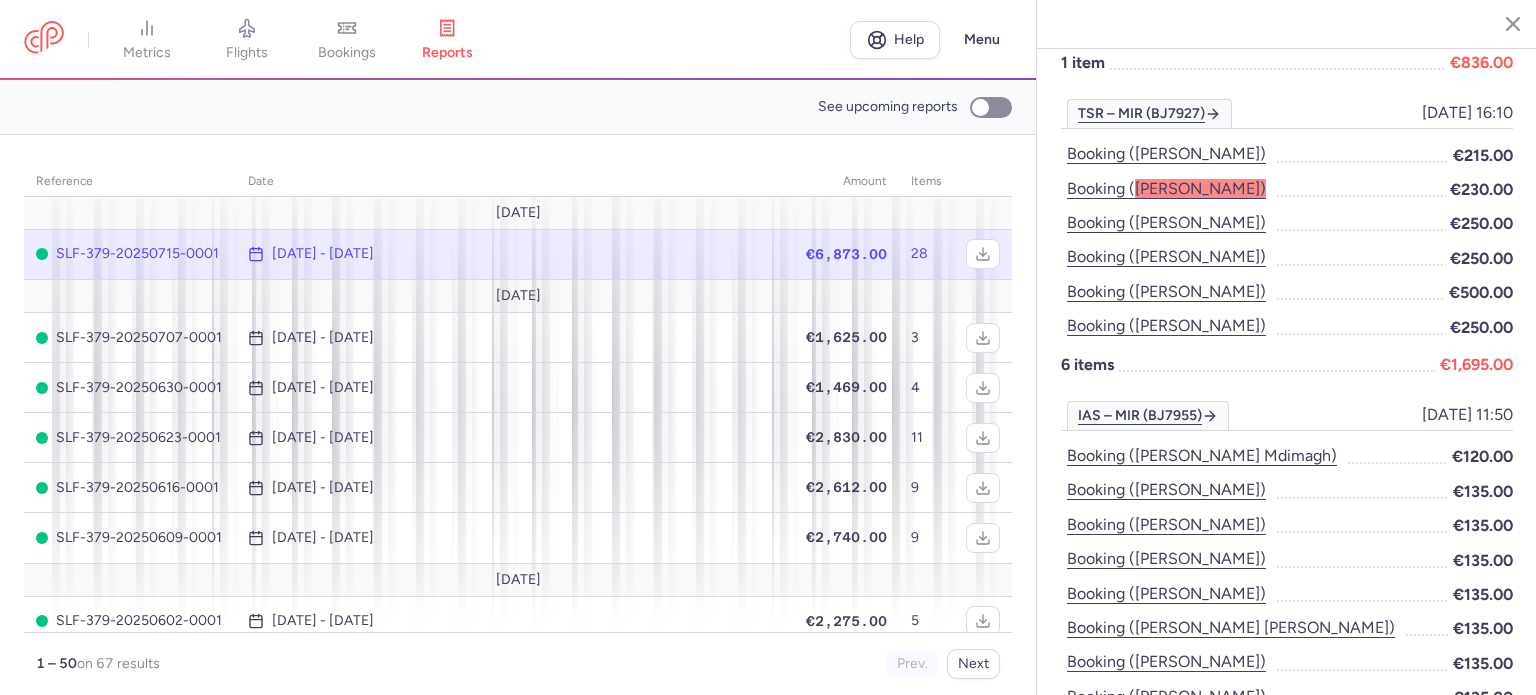 scroll, scrollTop: 1242, scrollLeft: 0, axis: vertical 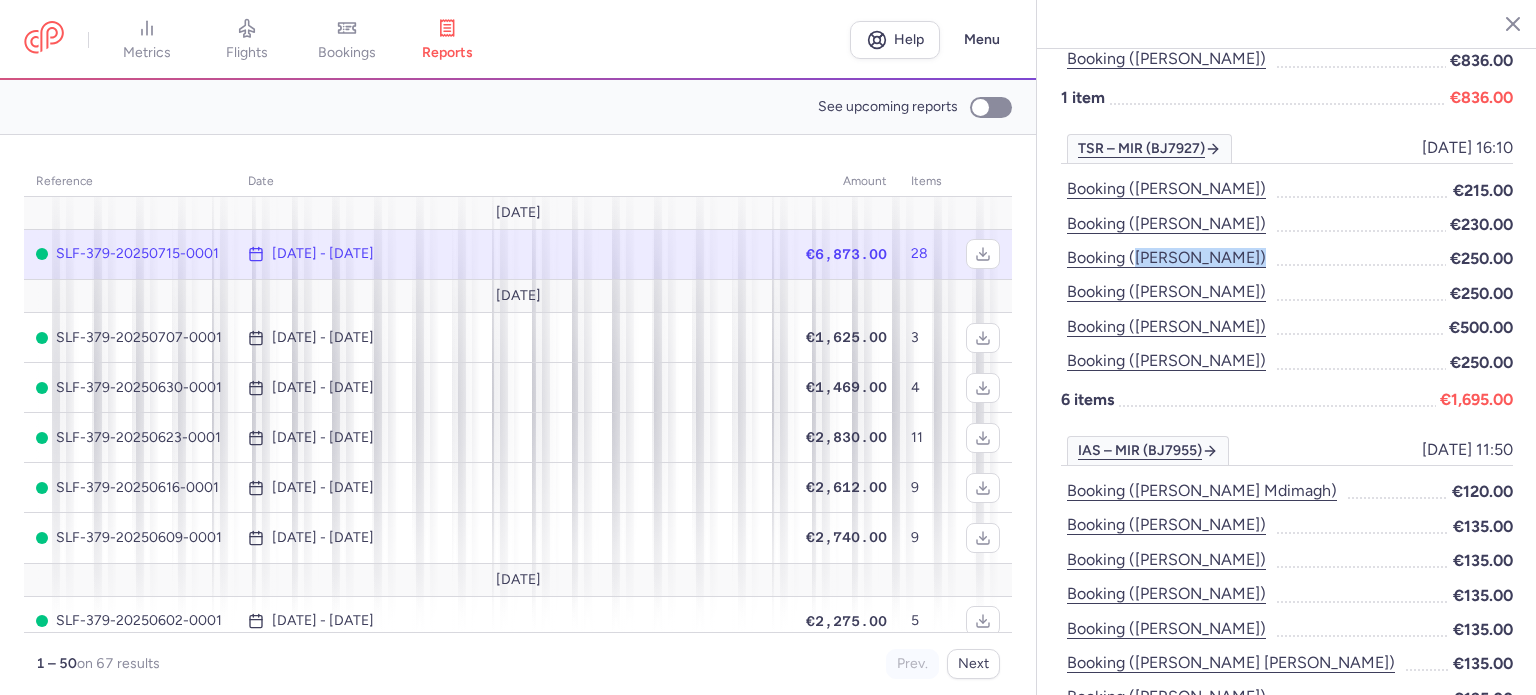 drag, startPoint x: 1306, startPoint y: 219, endPoint x: 1132, endPoint y: 223, distance: 174.04597 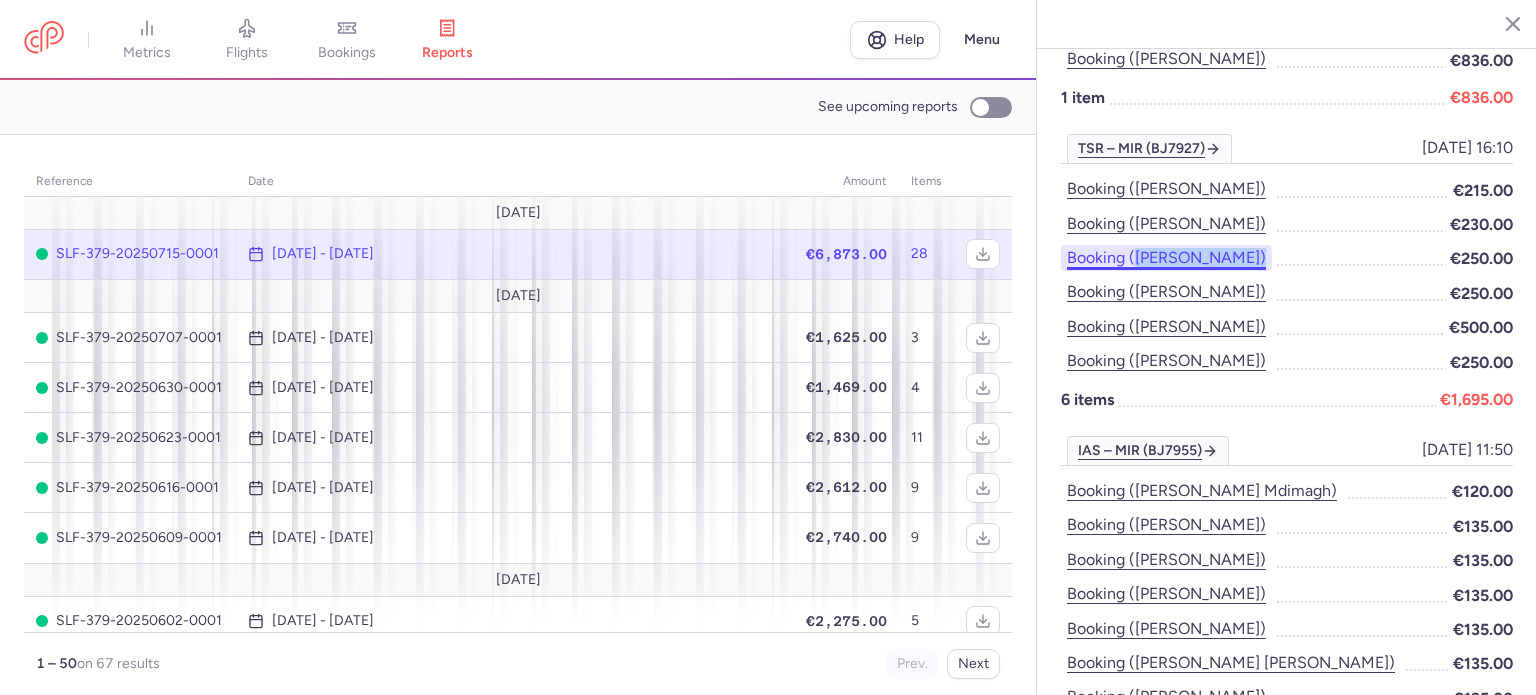copy on "[PERSON_NAME])" 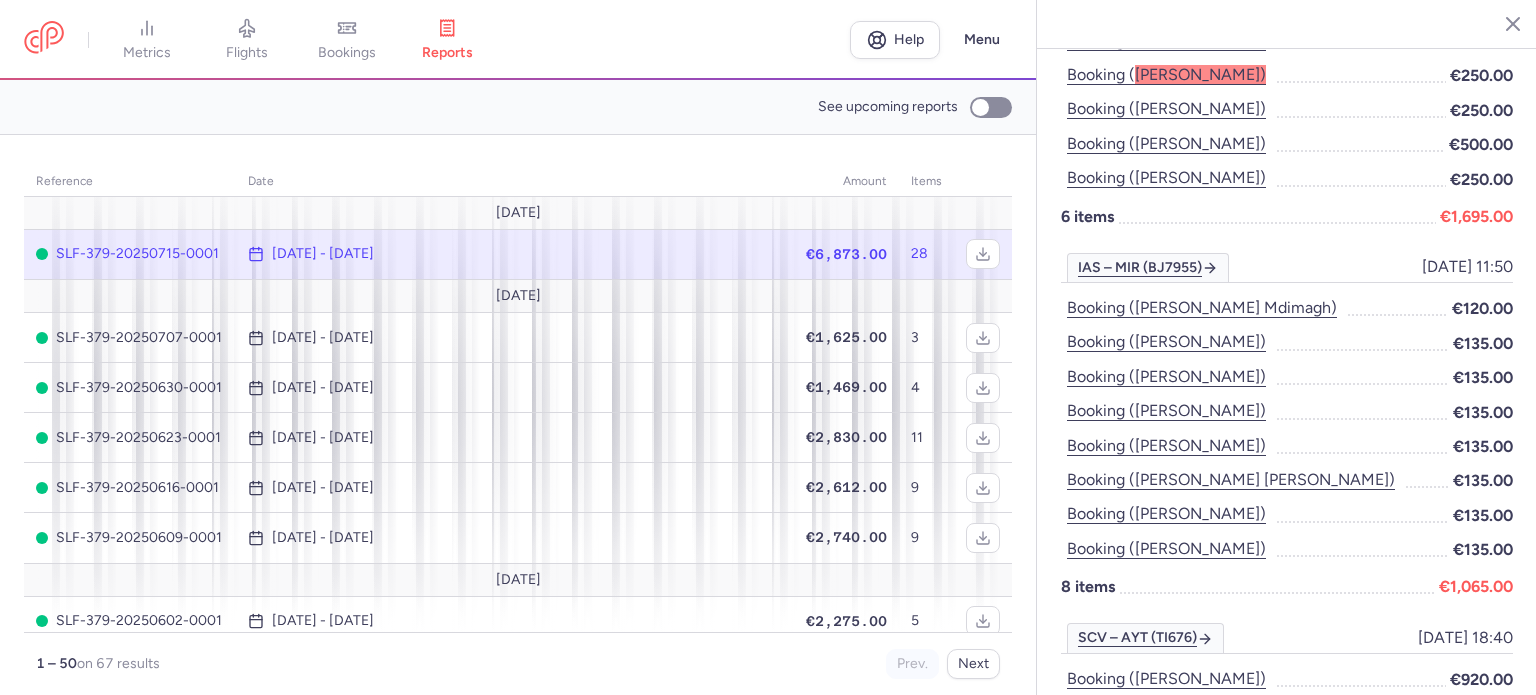 scroll, scrollTop: 1342, scrollLeft: 0, axis: vertical 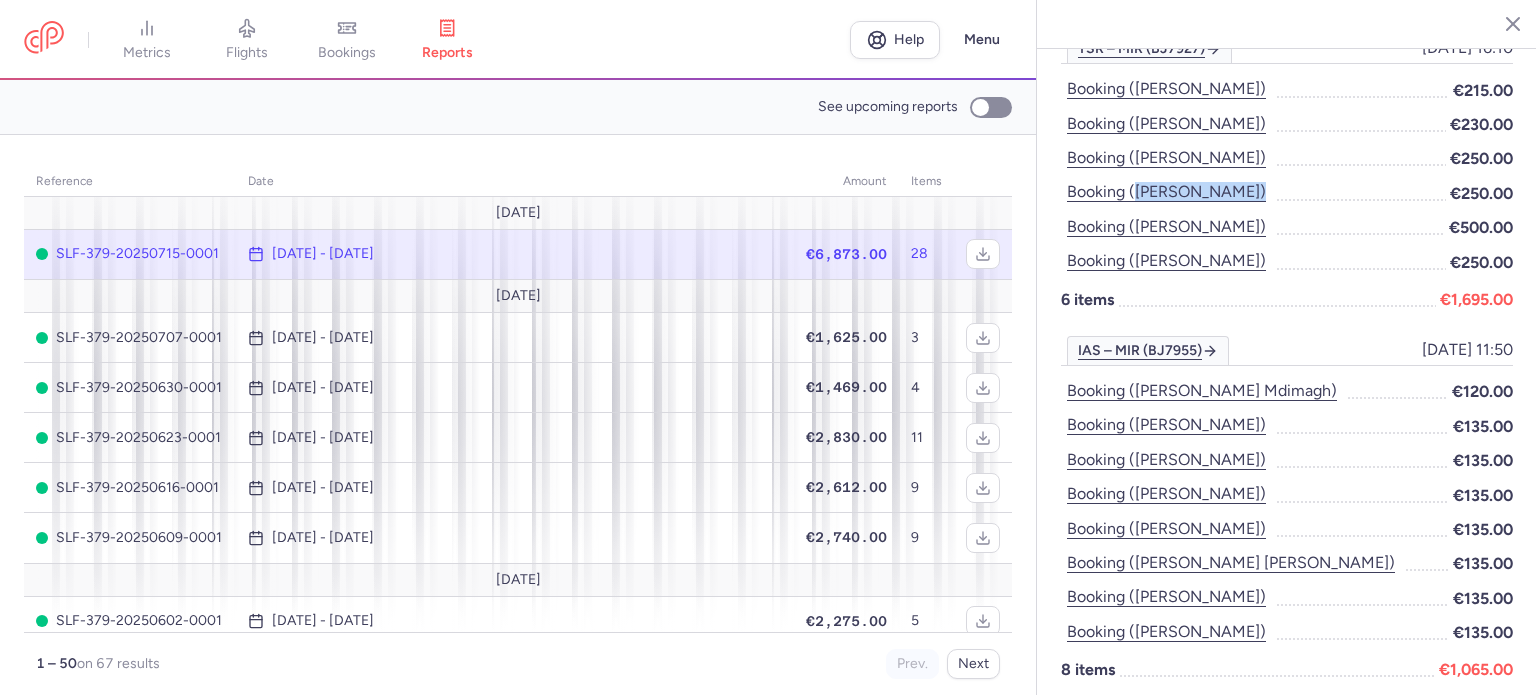 drag, startPoint x: 1323, startPoint y: 151, endPoint x: 1135, endPoint y: 158, distance: 188.13028 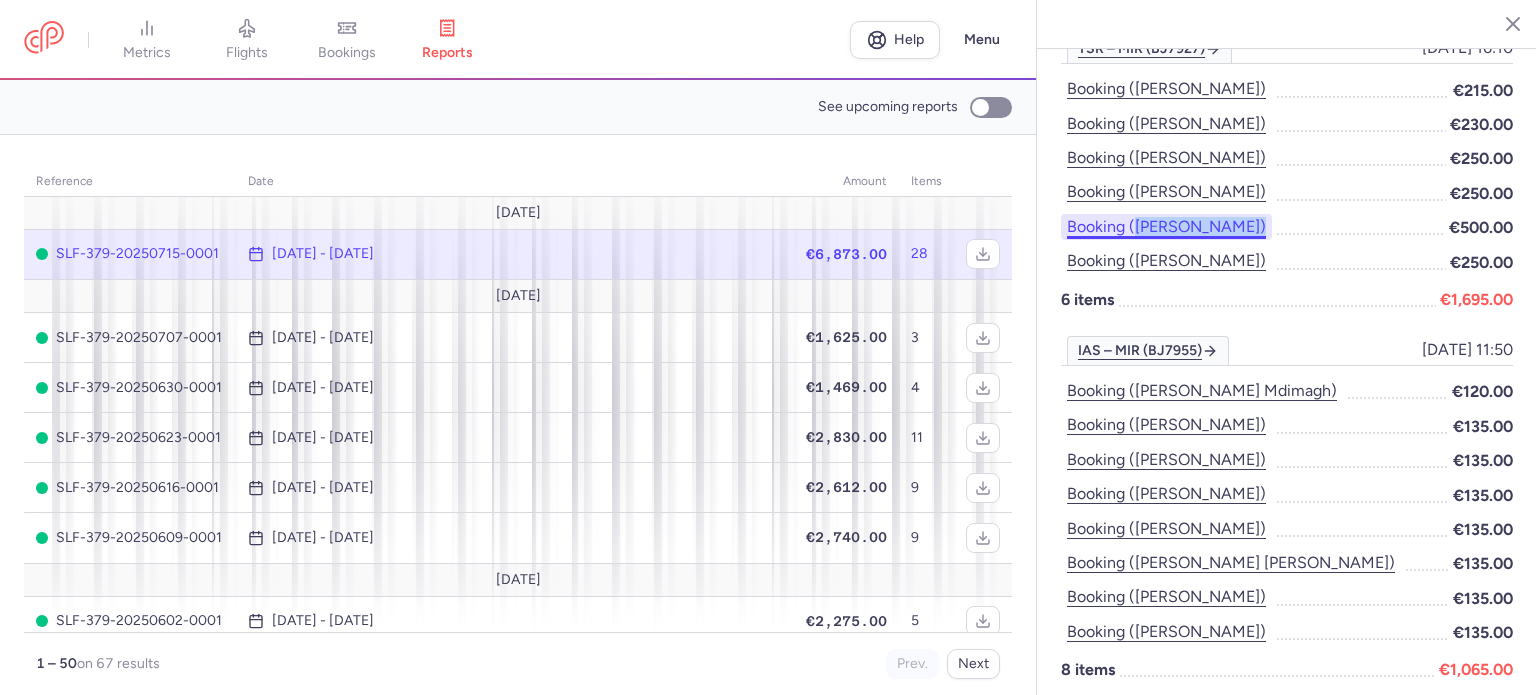 drag, startPoint x: 1312, startPoint y: 176, endPoint x: 1138, endPoint y: 183, distance: 174.14075 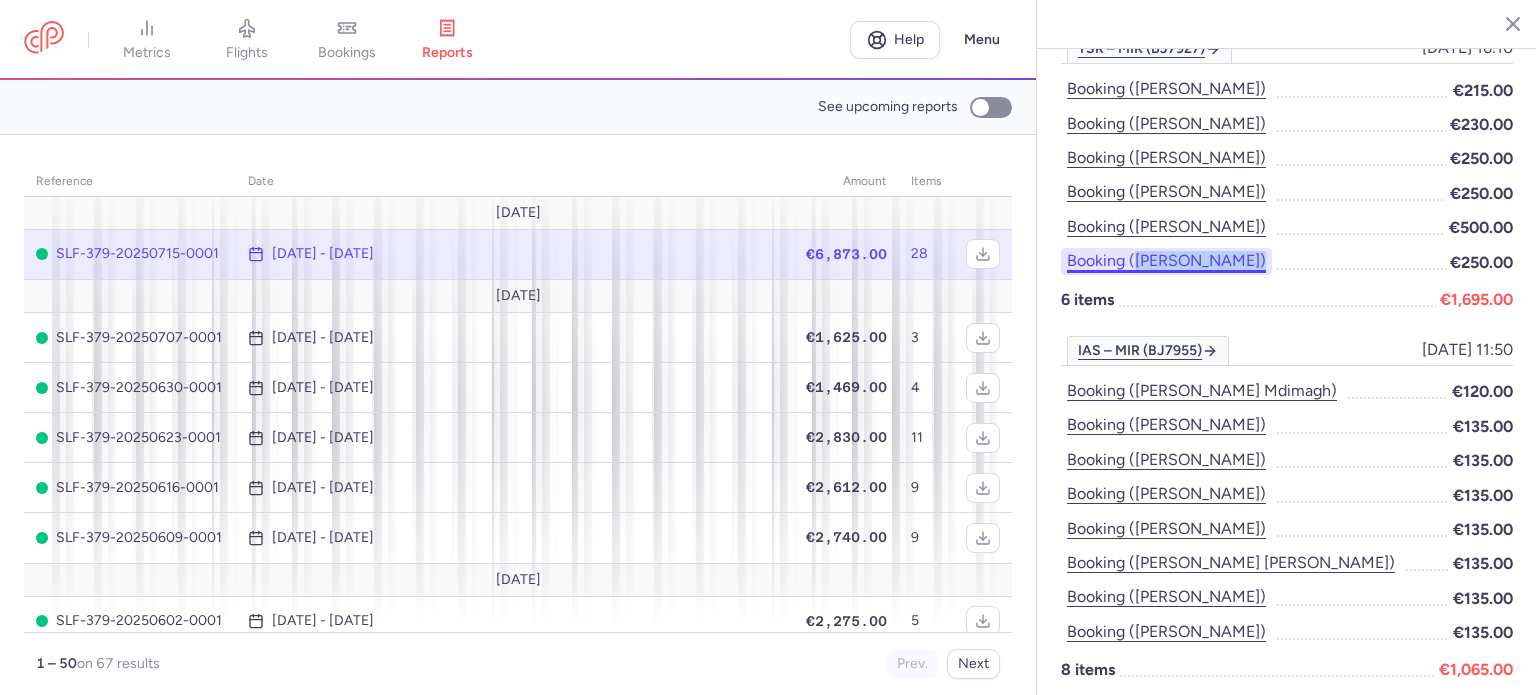 drag, startPoint x: 1253, startPoint y: 226, endPoint x: 1132, endPoint y: 223, distance: 121.037186 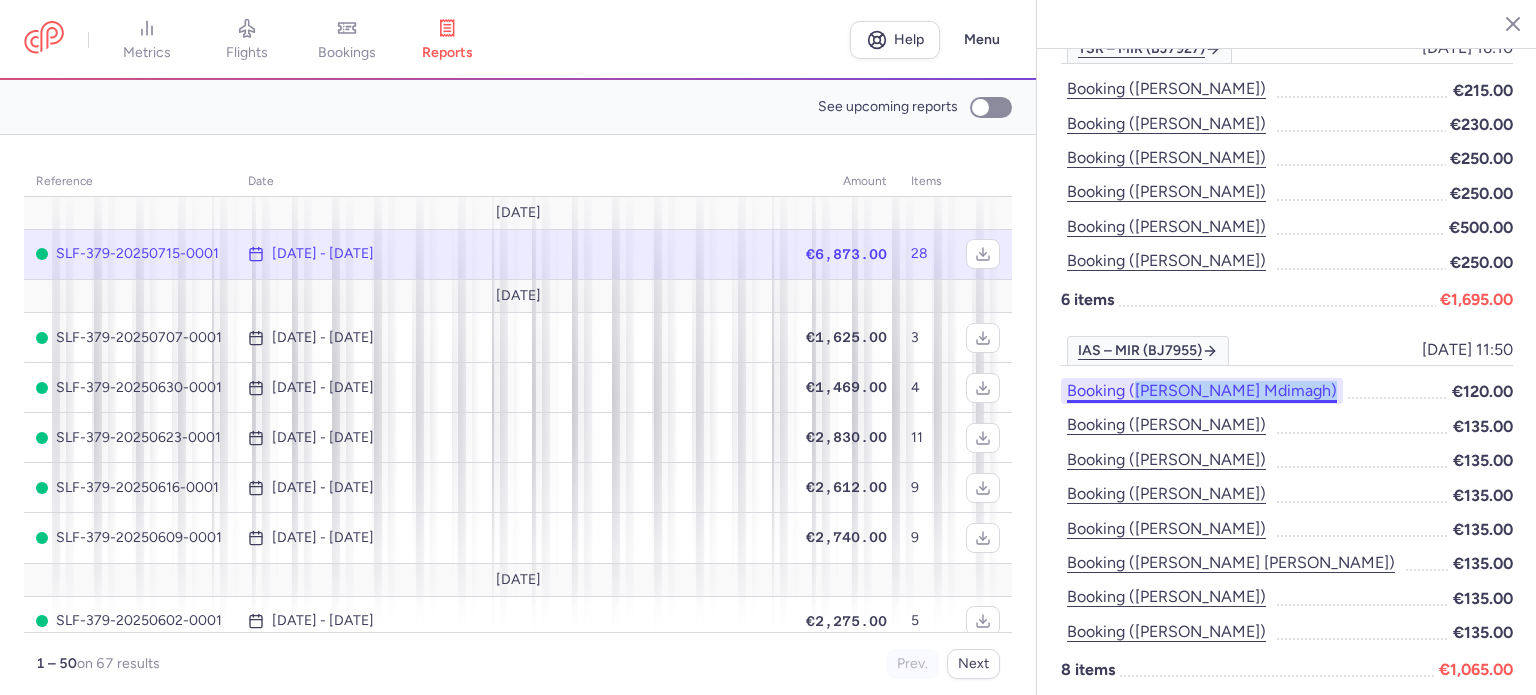 drag, startPoint x: 1277, startPoint y: 353, endPoint x: 1134, endPoint y: 338, distance: 143.78456 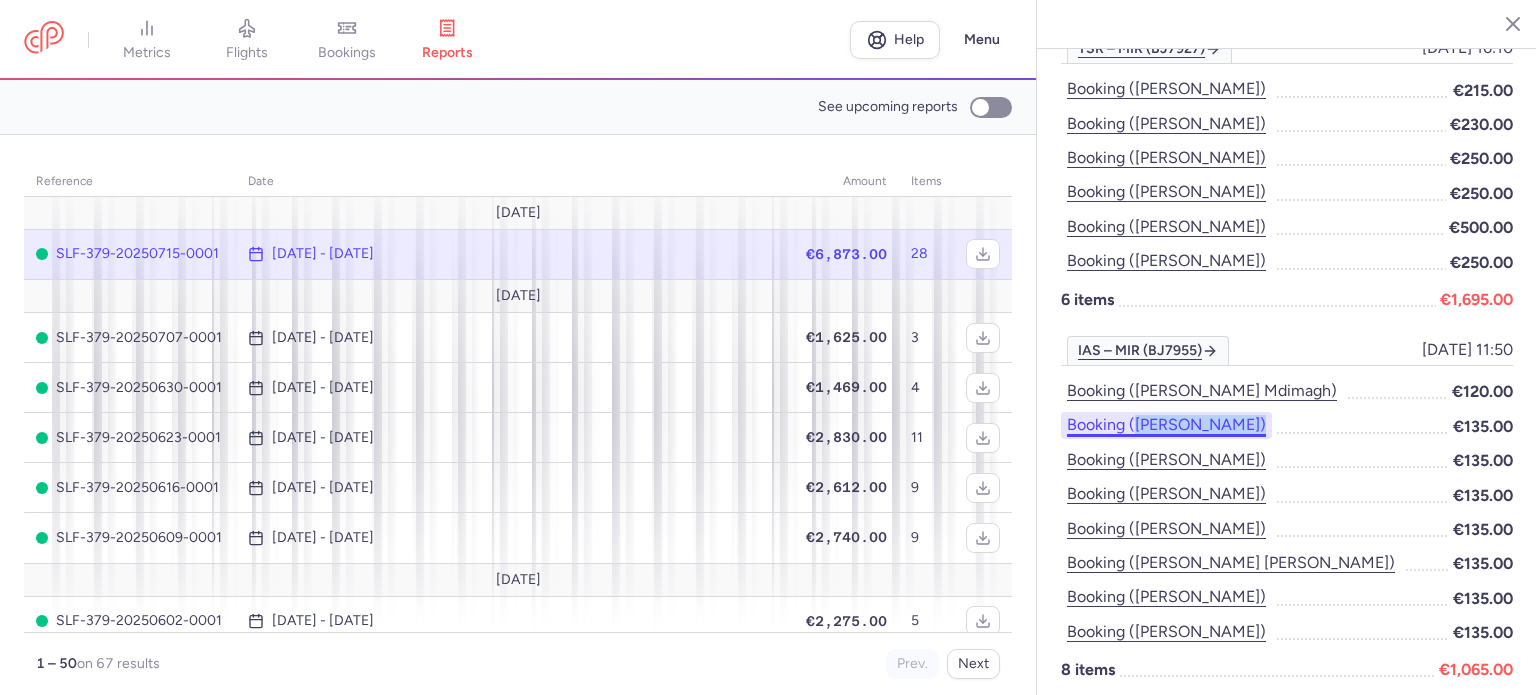 drag, startPoint x: 1246, startPoint y: 385, endPoint x: 1136, endPoint y: 384, distance: 110.00455 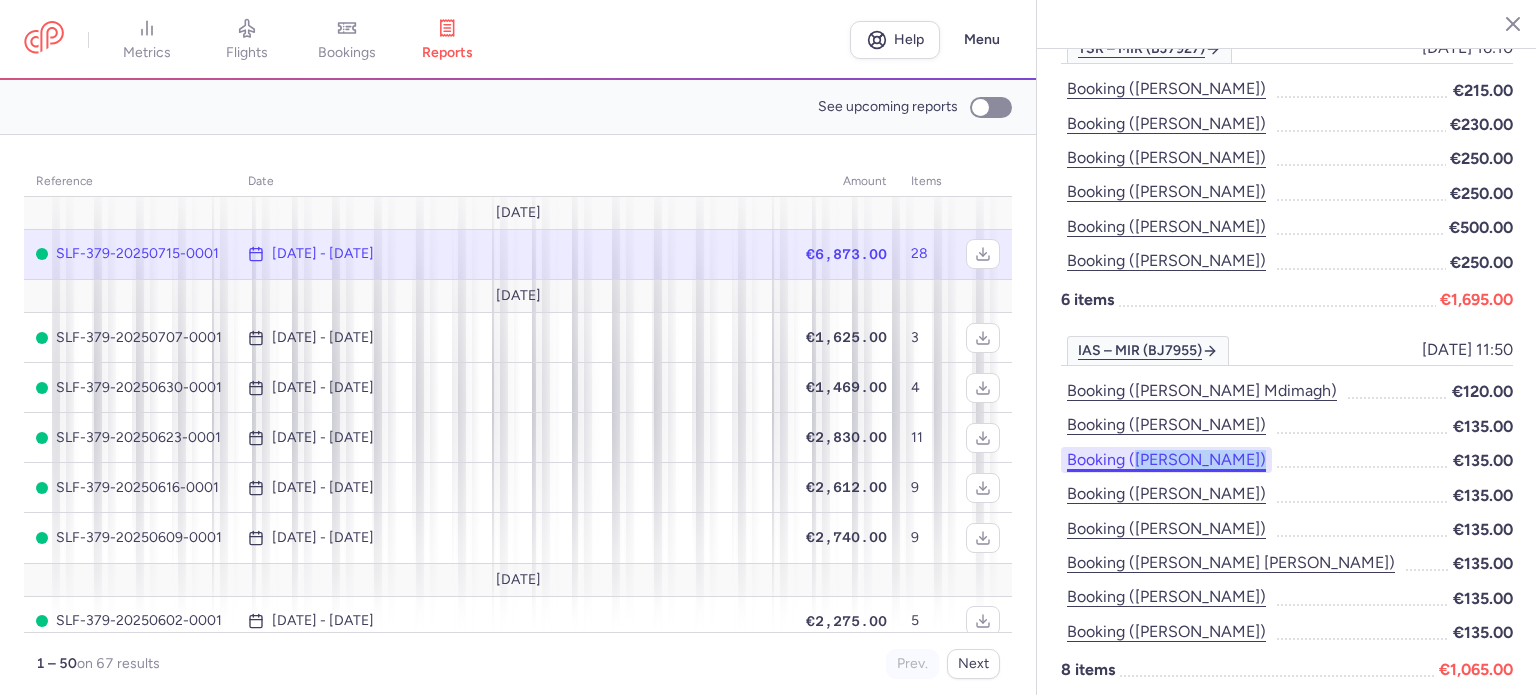 drag, startPoint x: 1230, startPoint y: 417, endPoint x: 1132, endPoint y: 419, distance: 98.02041 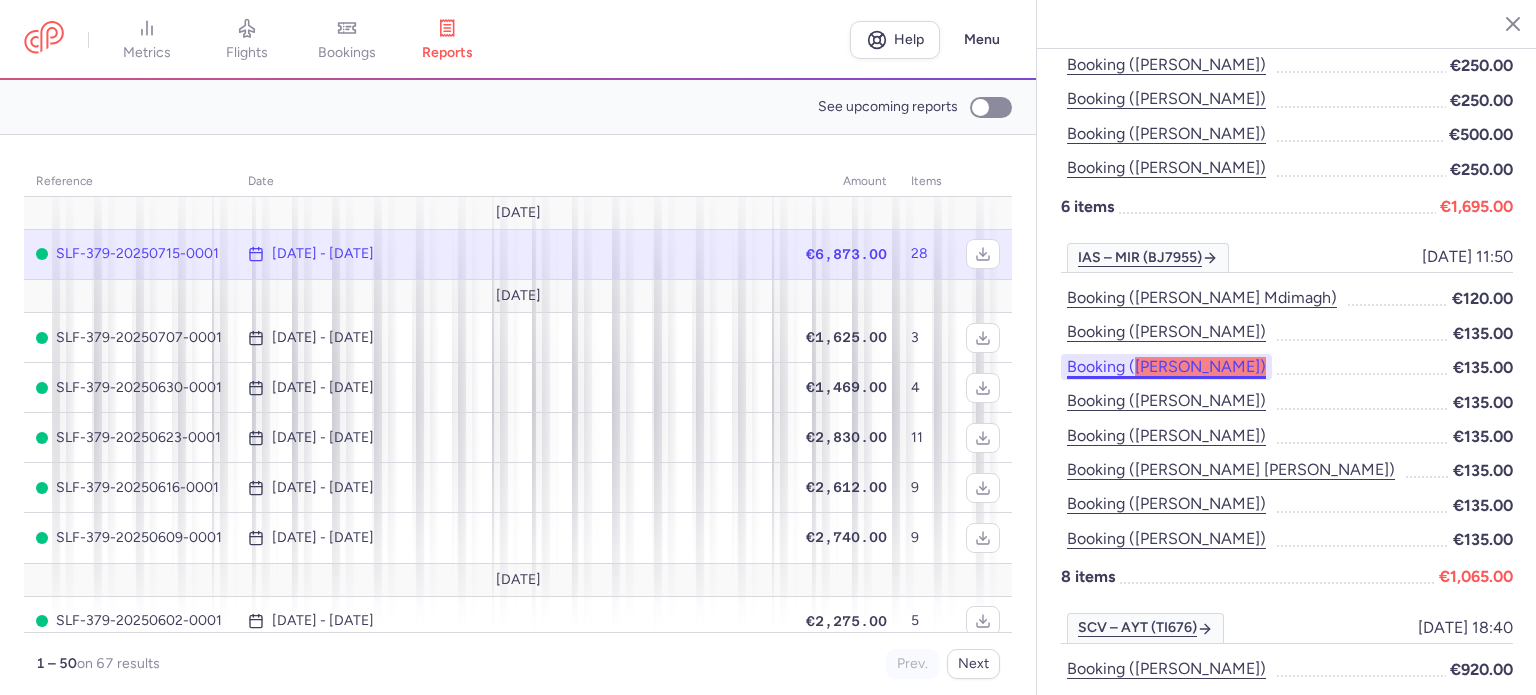 scroll, scrollTop: 1542, scrollLeft: 0, axis: vertical 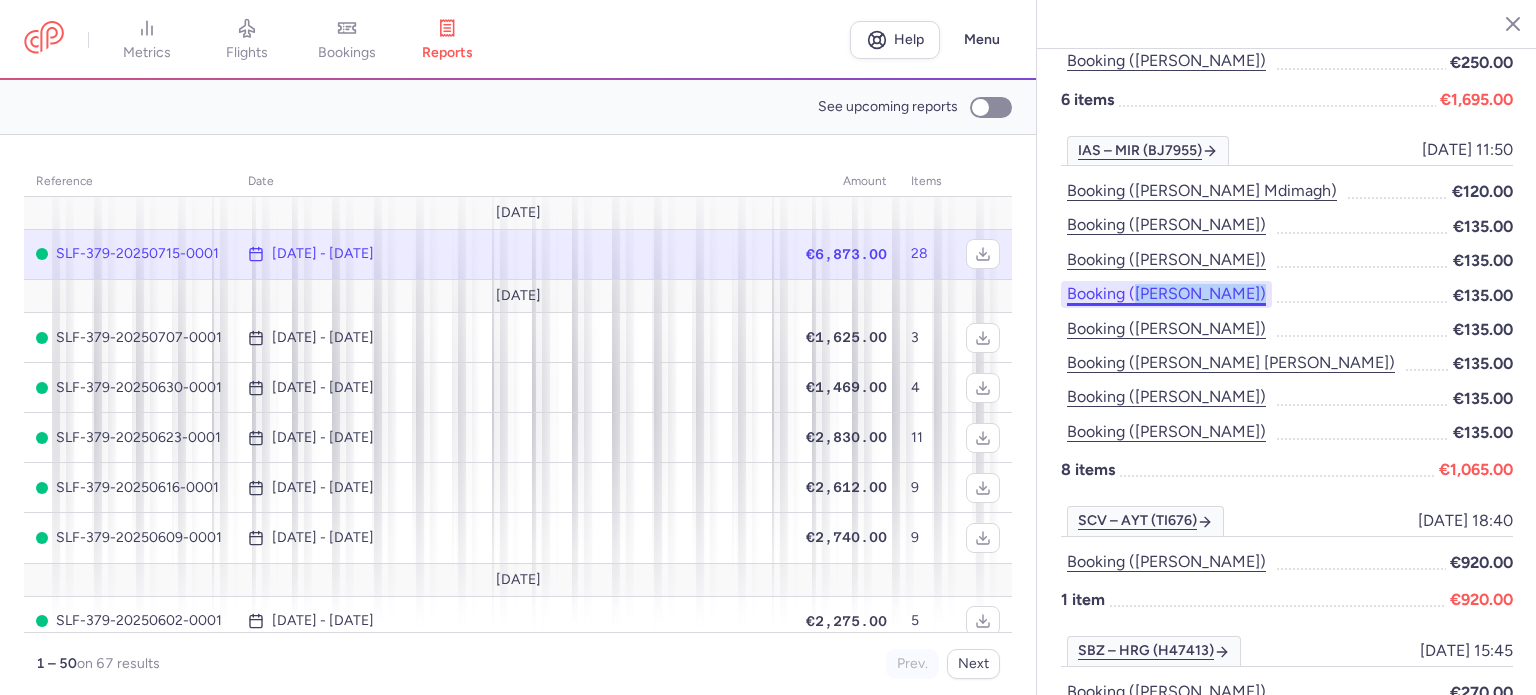 drag, startPoint x: 1293, startPoint y: 244, endPoint x: 1133, endPoint y: 253, distance: 160.25293 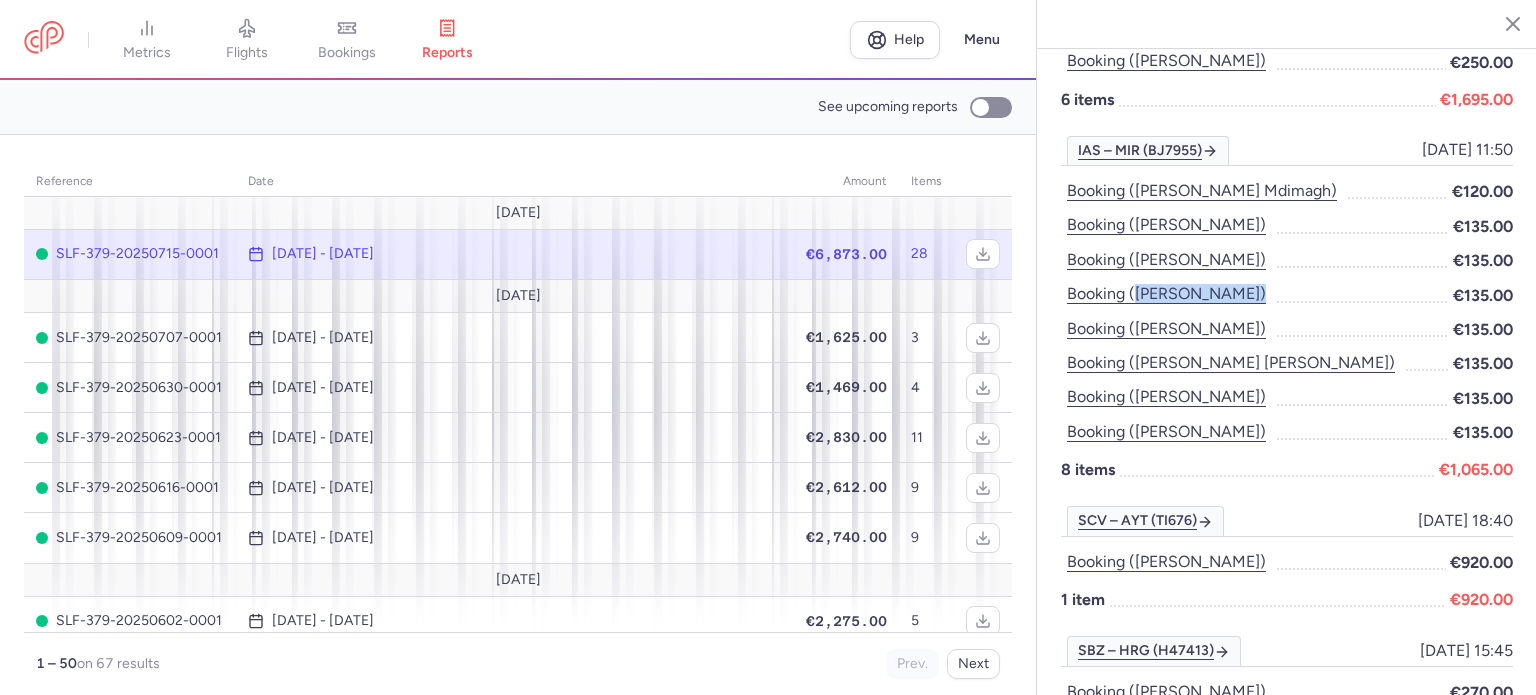 drag, startPoint x: 1258, startPoint y: 283, endPoint x: 1132, endPoint y: 295, distance: 126.57014 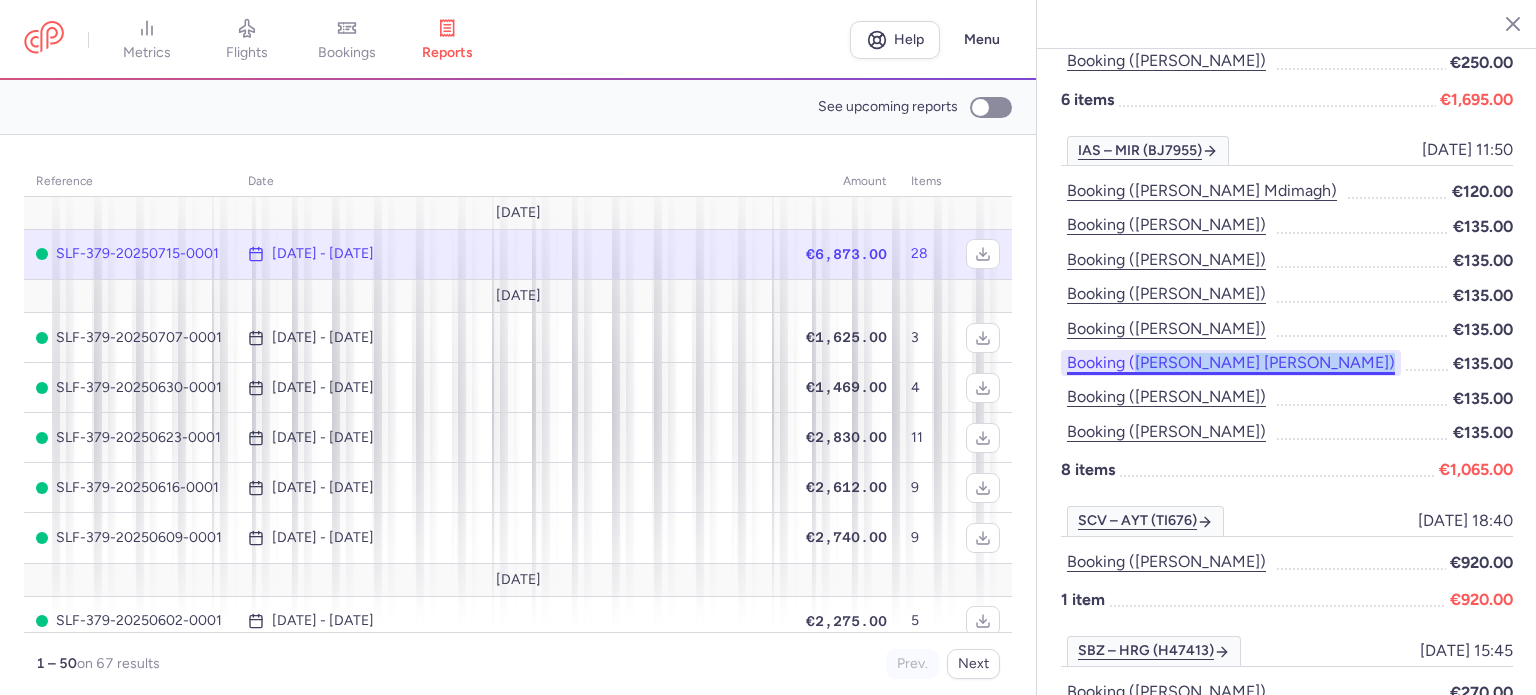 drag, startPoint x: 1302, startPoint y: 322, endPoint x: 1134, endPoint y: 323, distance: 168.00298 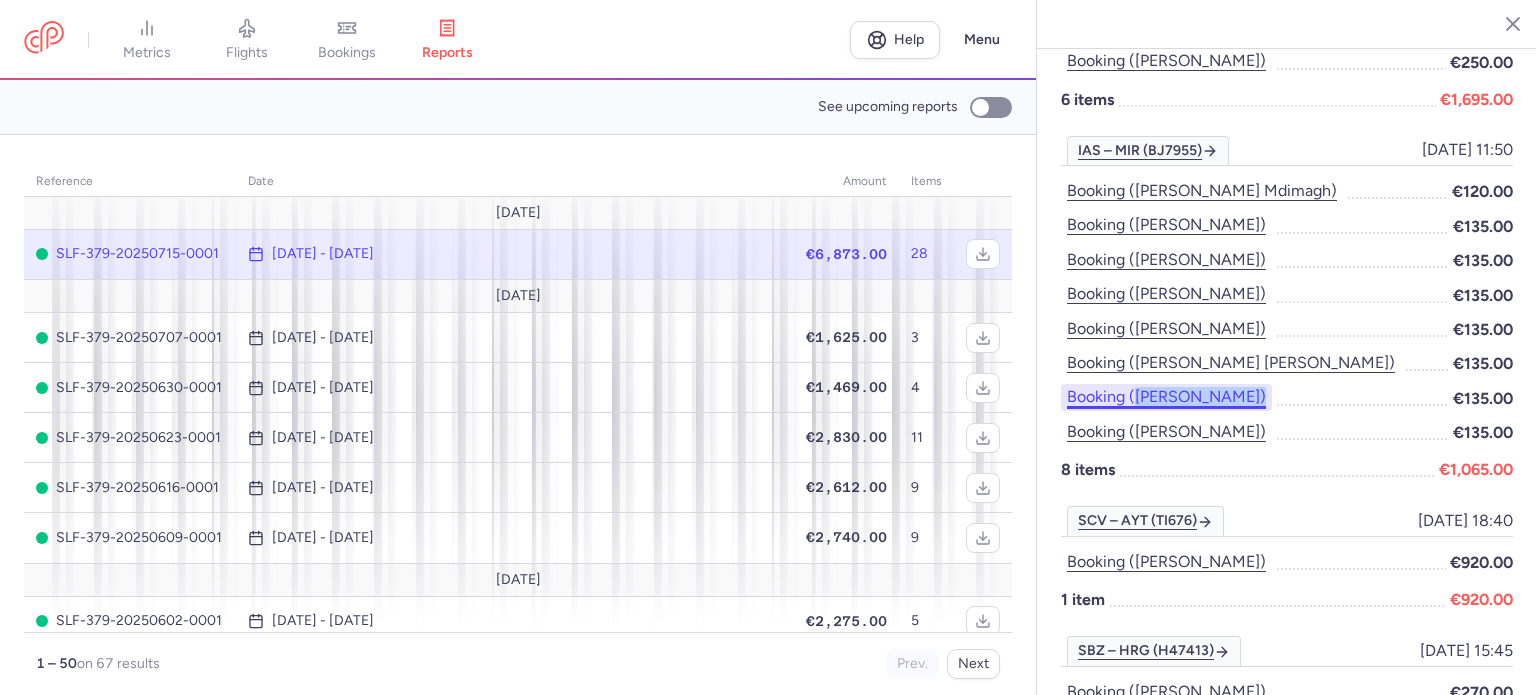 drag, startPoint x: 1292, startPoint y: 345, endPoint x: 1136, endPoint y: 354, distance: 156.2594 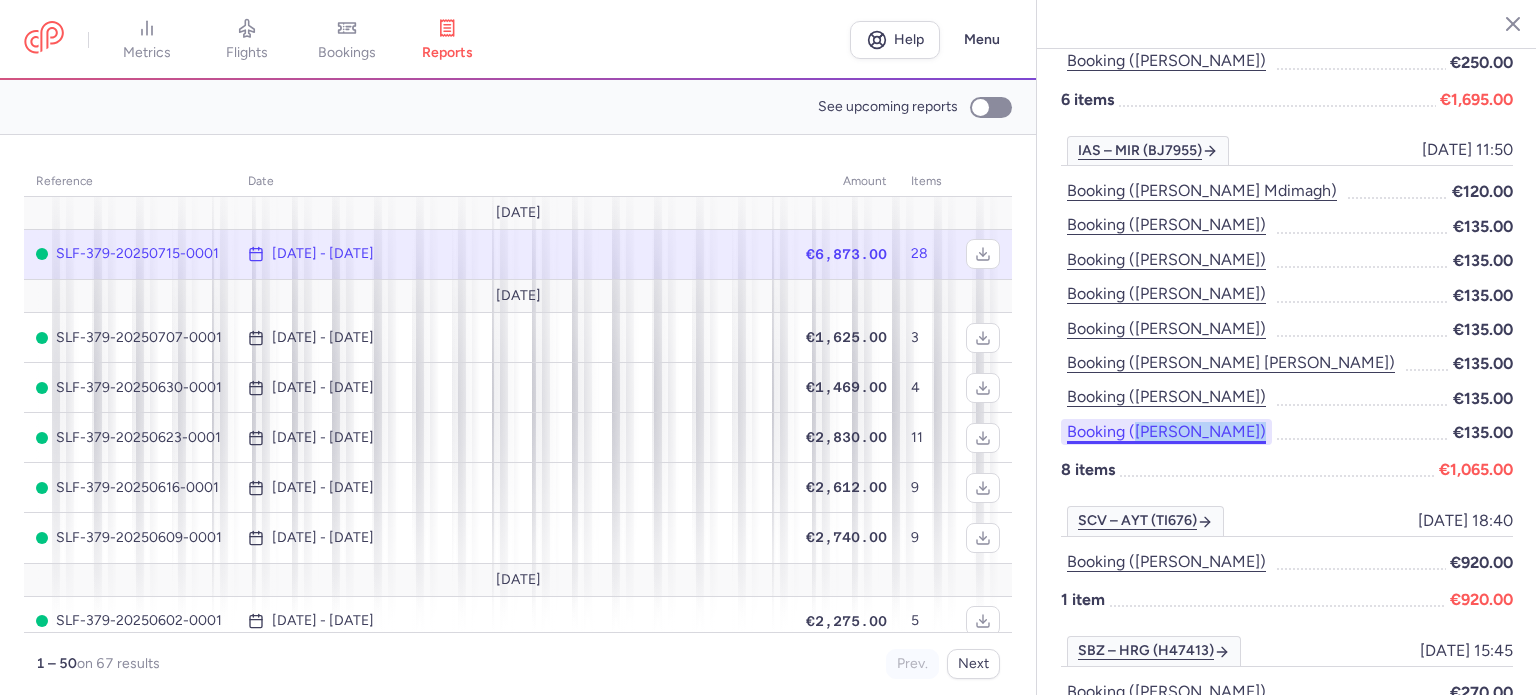 drag, startPoint x: 1312, startPoint y: 383, endPoint x: 1136, endPoint y: 393, distance: 176.28386 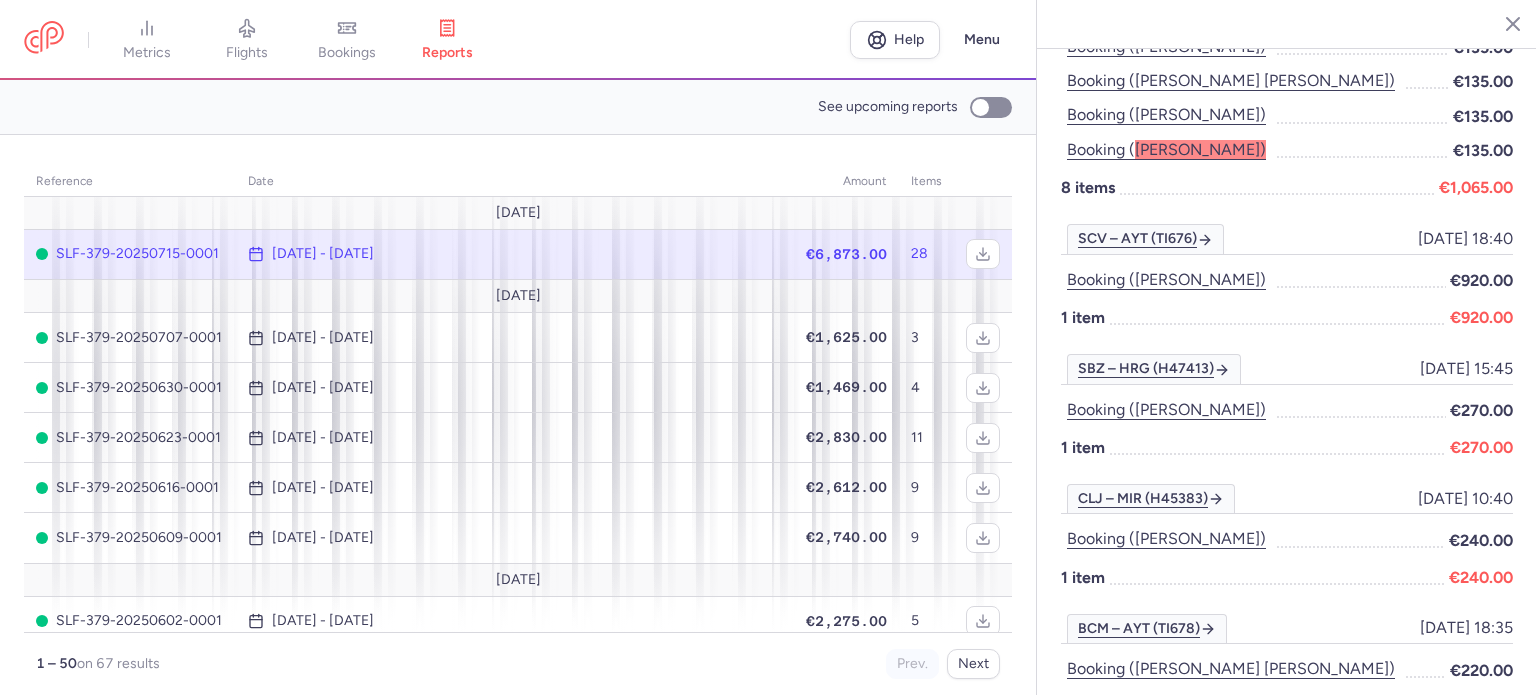 scroll, scrollTop: 1742, scrollLeft: 0, axis: vertical 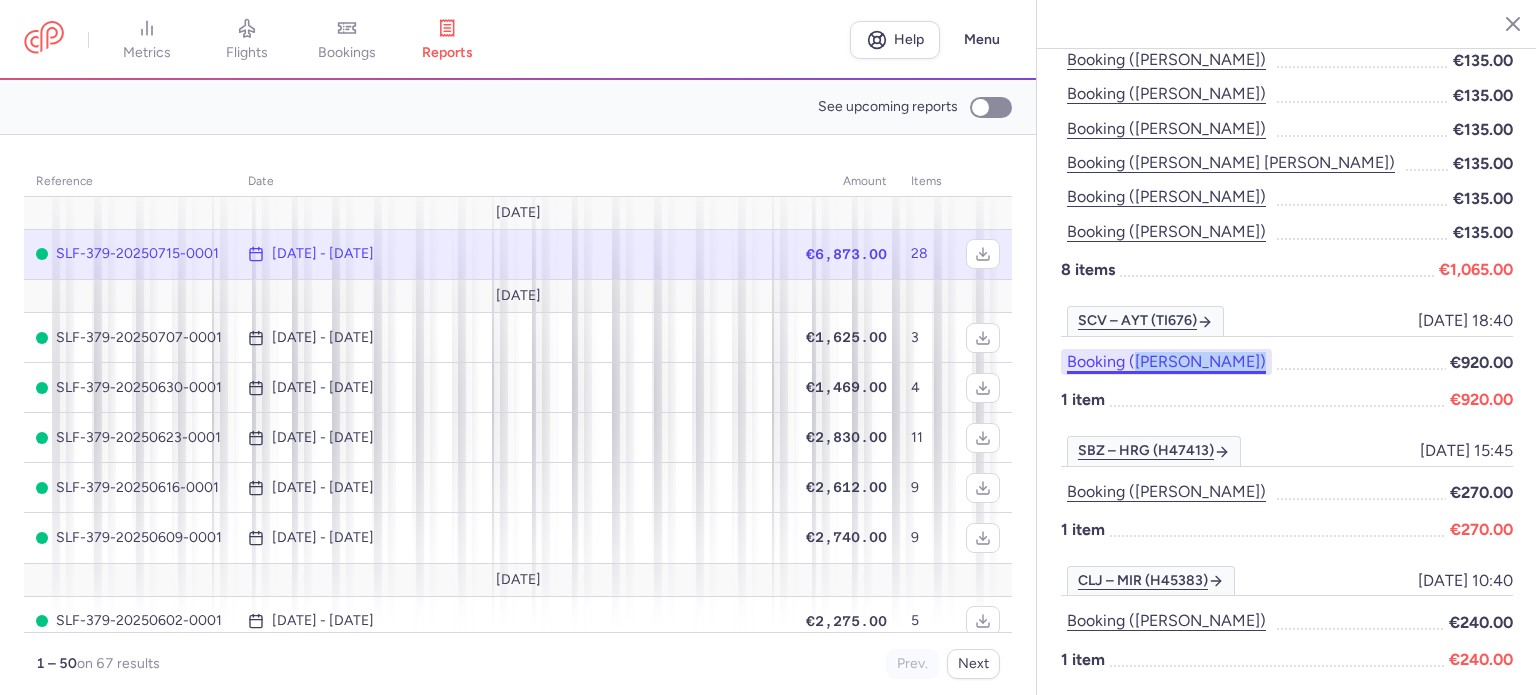 drag, startPoint x: 1299, startPoint y: 311, endPoint x: 1136, endPoint y: 323, distance: 163.44112 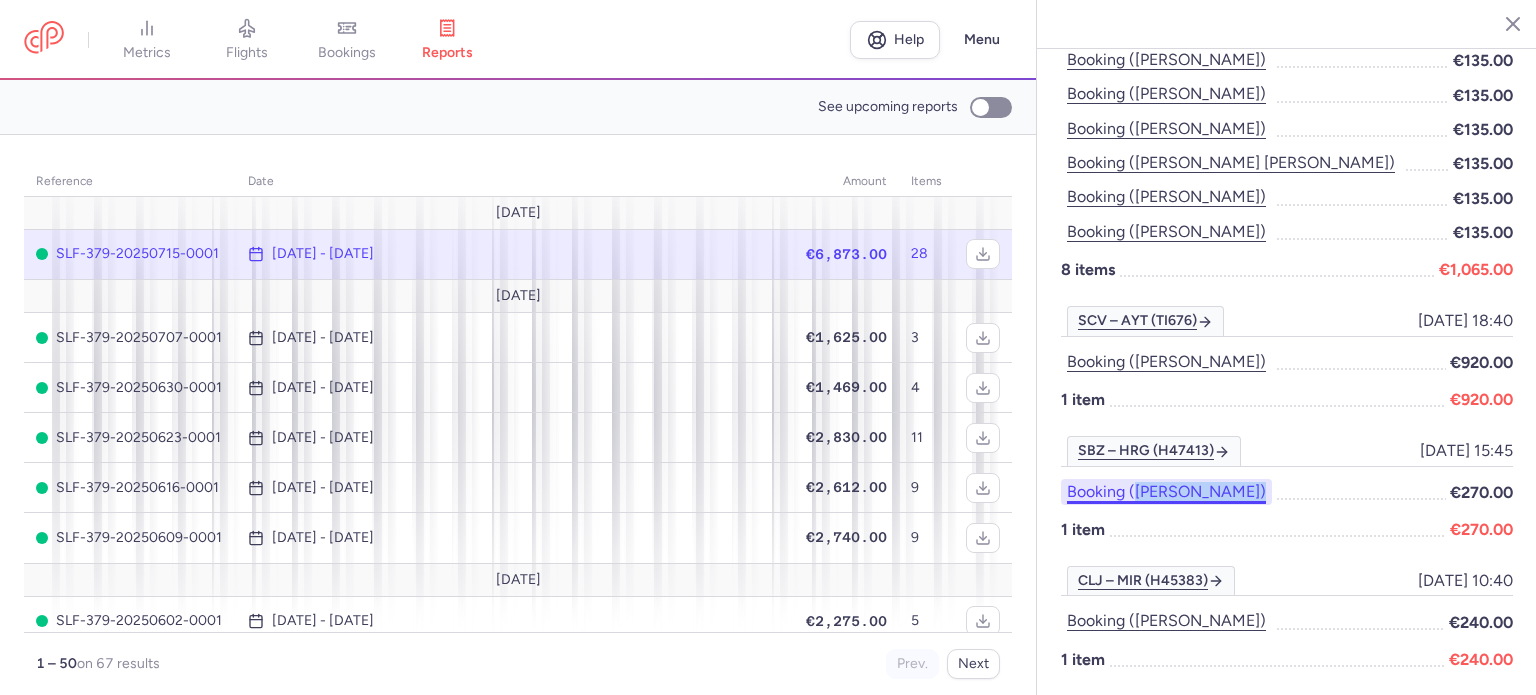 drag, startPoint x: 1312, startPoint y: 458, endPoint x: 1134, endPoint y: 448, distance: 178.28067 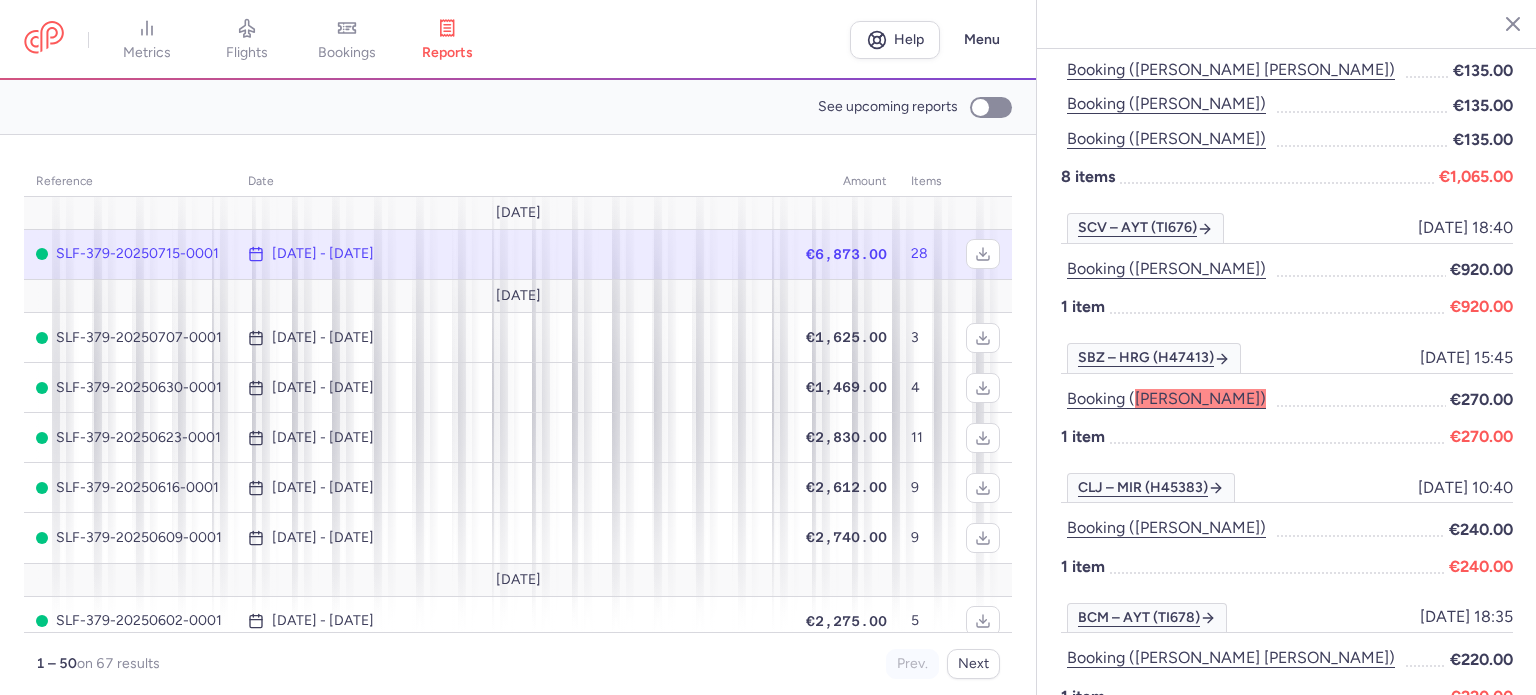 scroll, scrollTop: 1942, scrollLeft: 0, axis: vertical 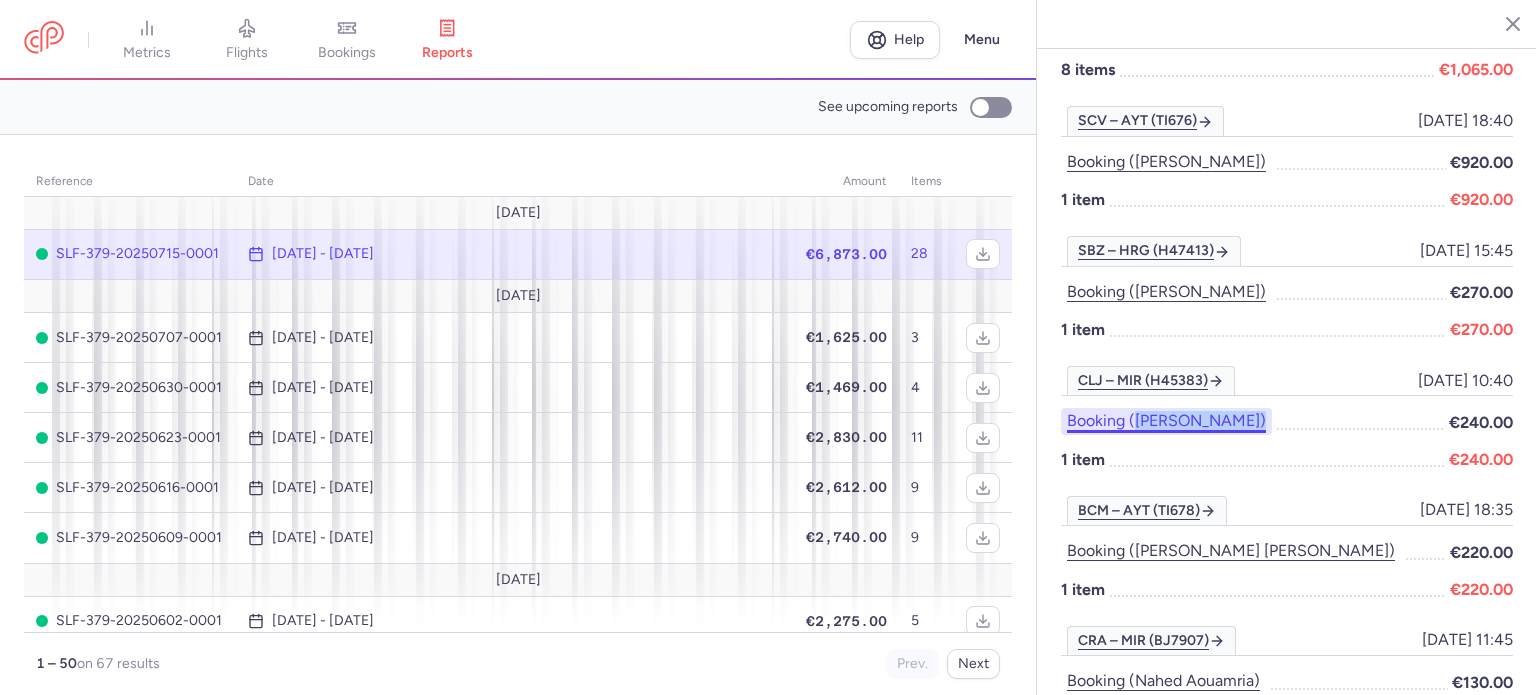 drag, startPoint x: 1169, startPoint y: 396, endPoint x: 1133, endPoint y: 387, distance: 37.107952 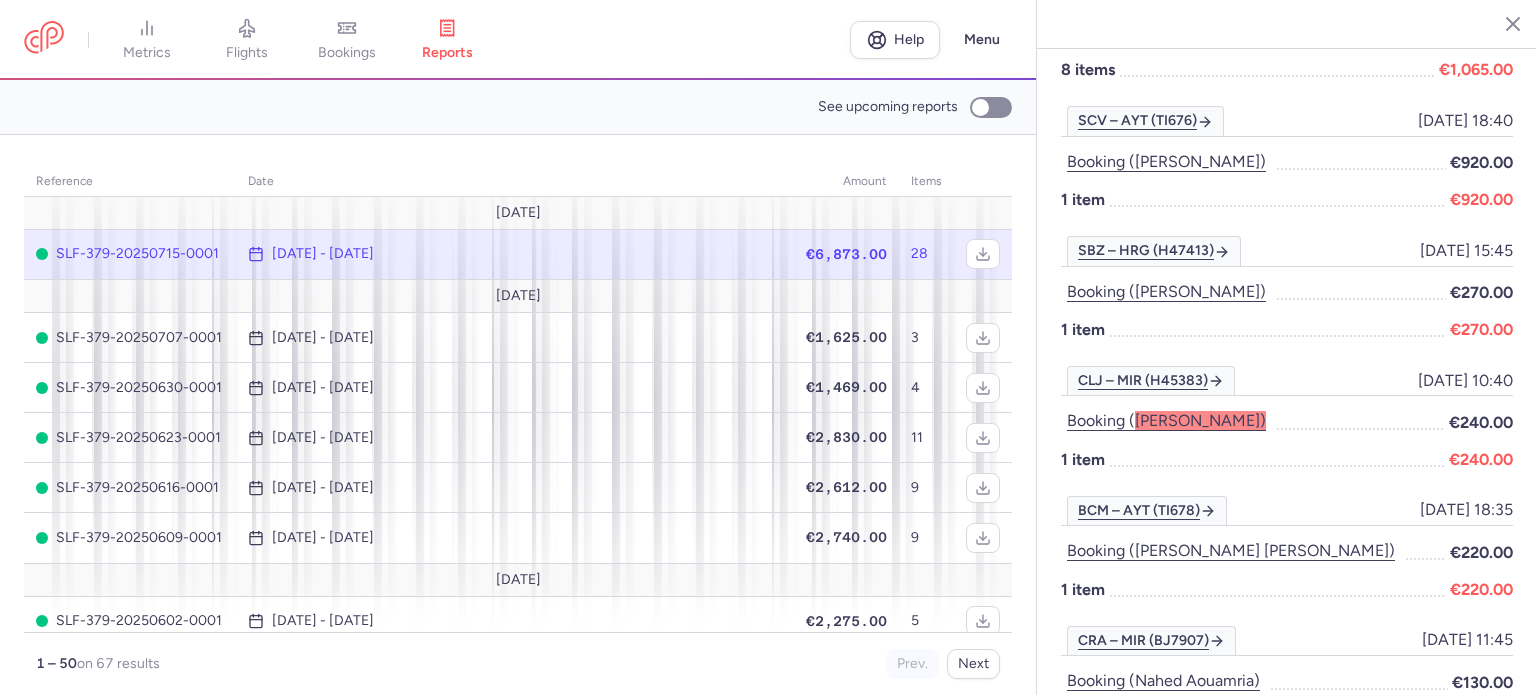 scroll, scrollTop: 2242, scrollLeft: 0, axis: vertical 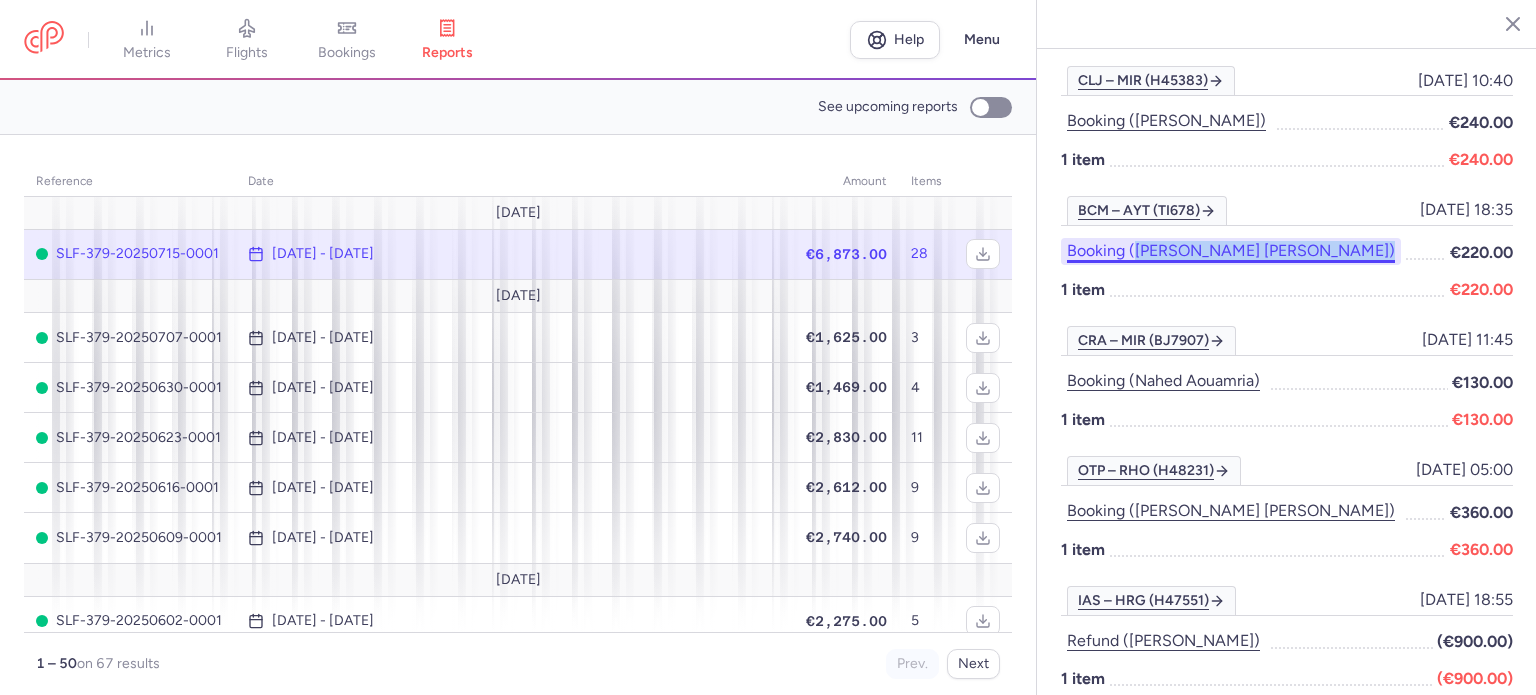 drag, startPoint x: 1324, startPoint y: 205, endPoint x: 1134, endPoint y: 201, distance: 190.0421 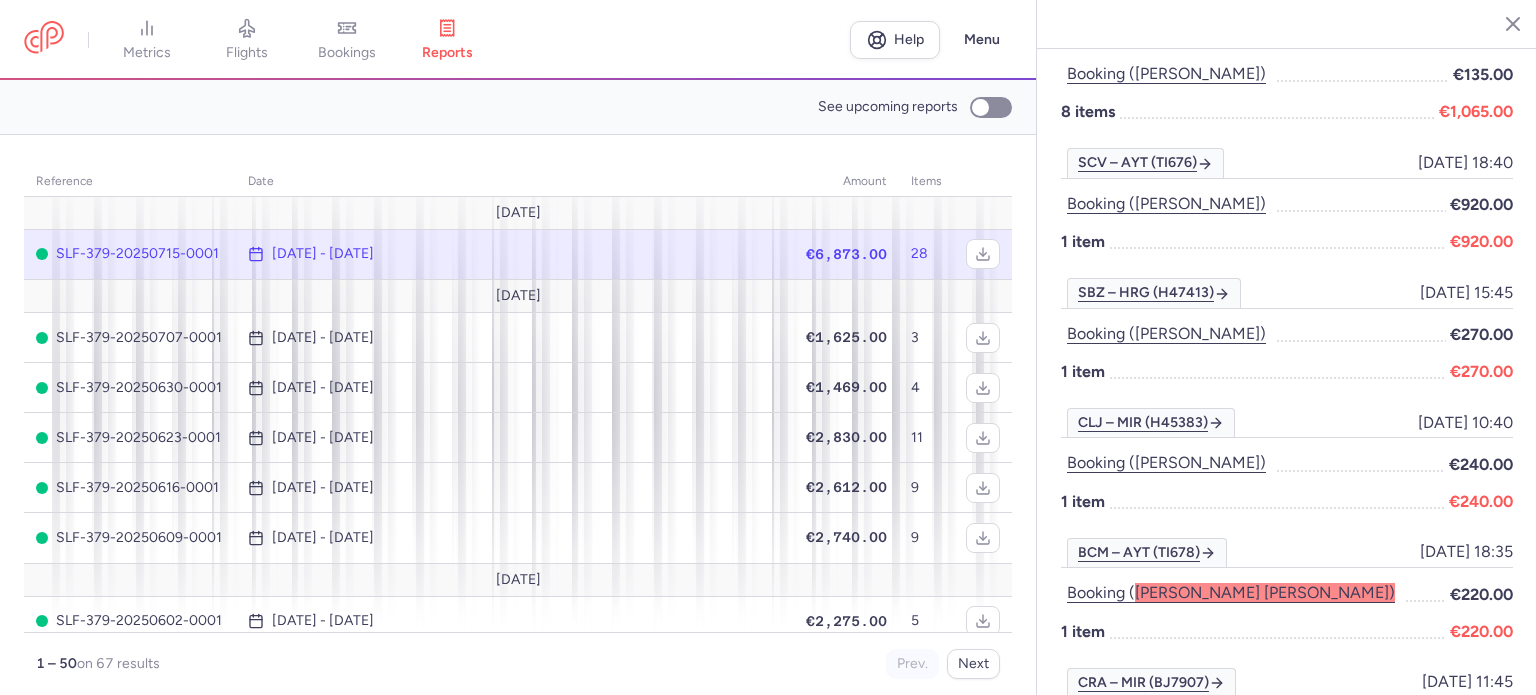 scroll, scrollTop: 2242, scrollLeft: 0, axis: vertical 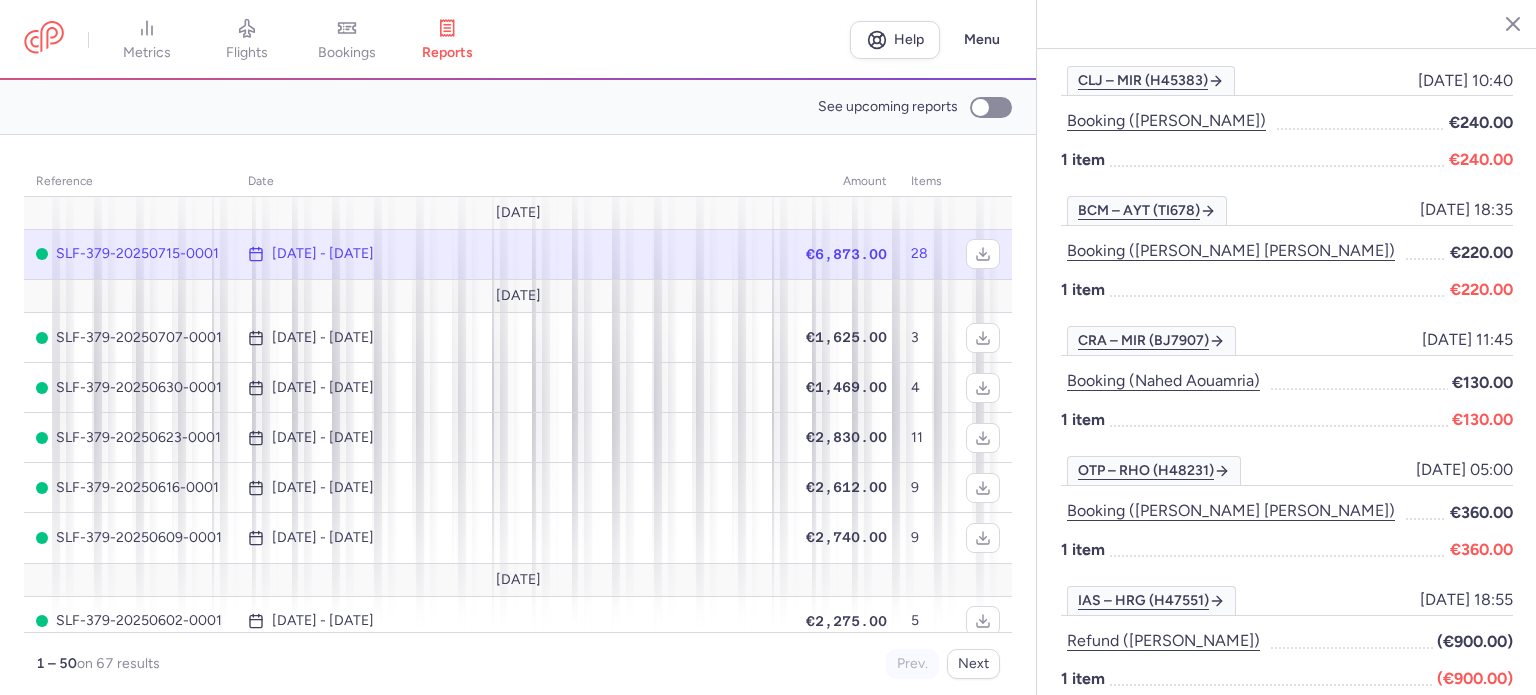 click at bounding box center [1271, 678] 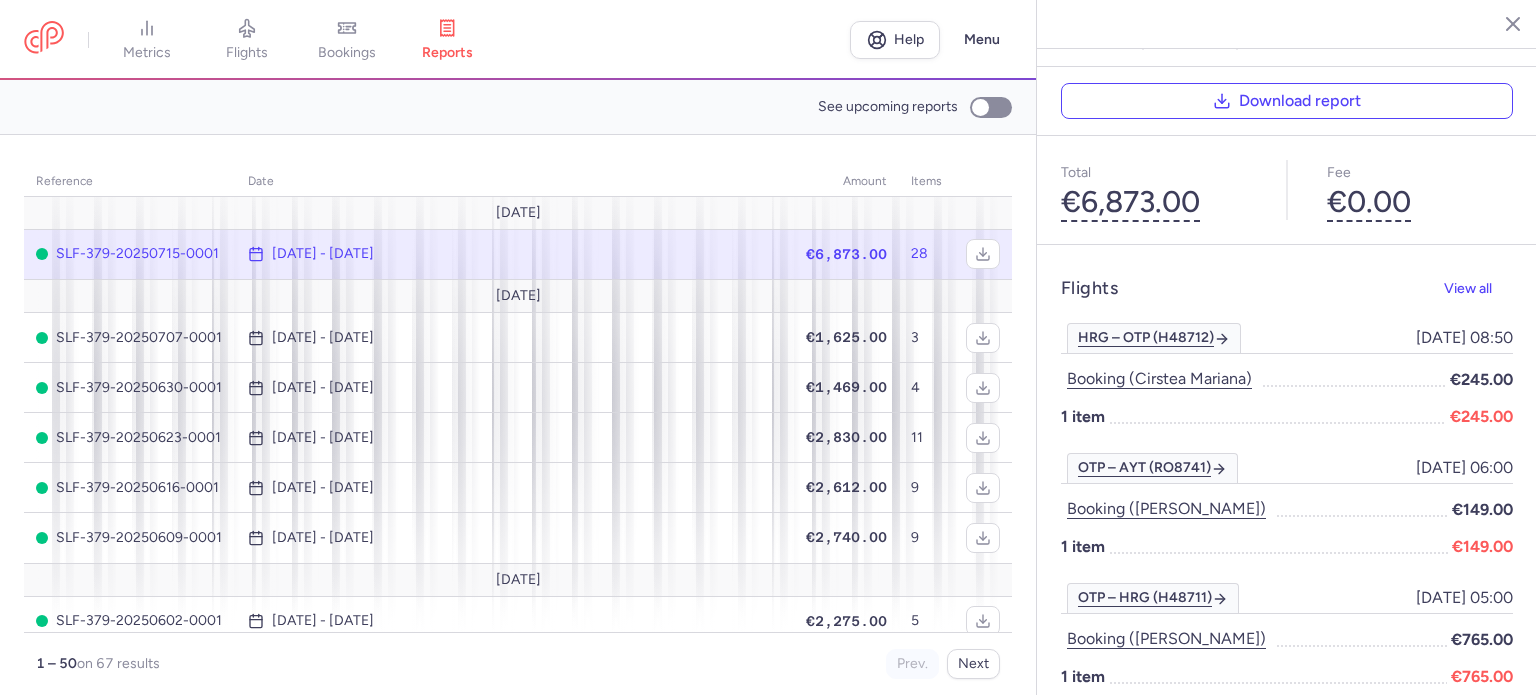 scroll, scrollTop: 0, scrollLeft: 0, axis: both 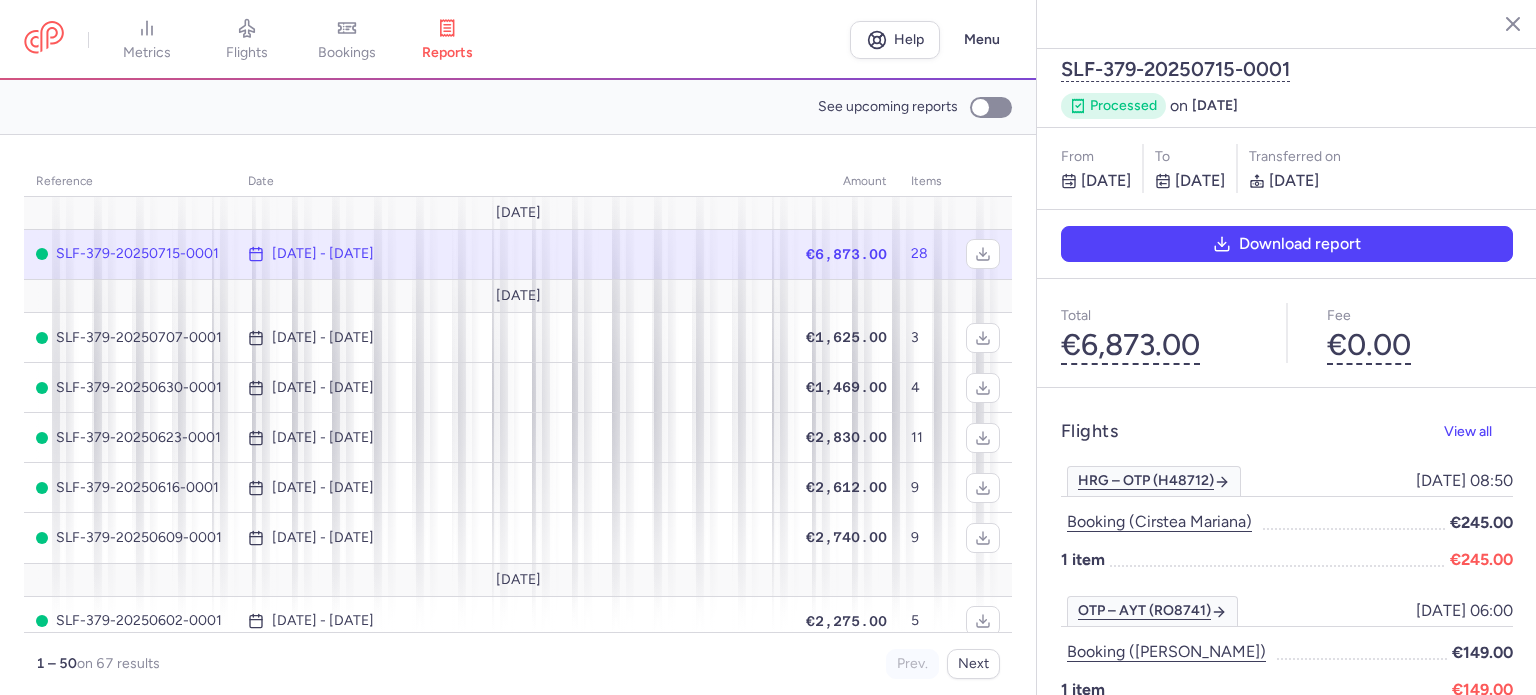 click on "Download report" at bounding box center (1287, 244) 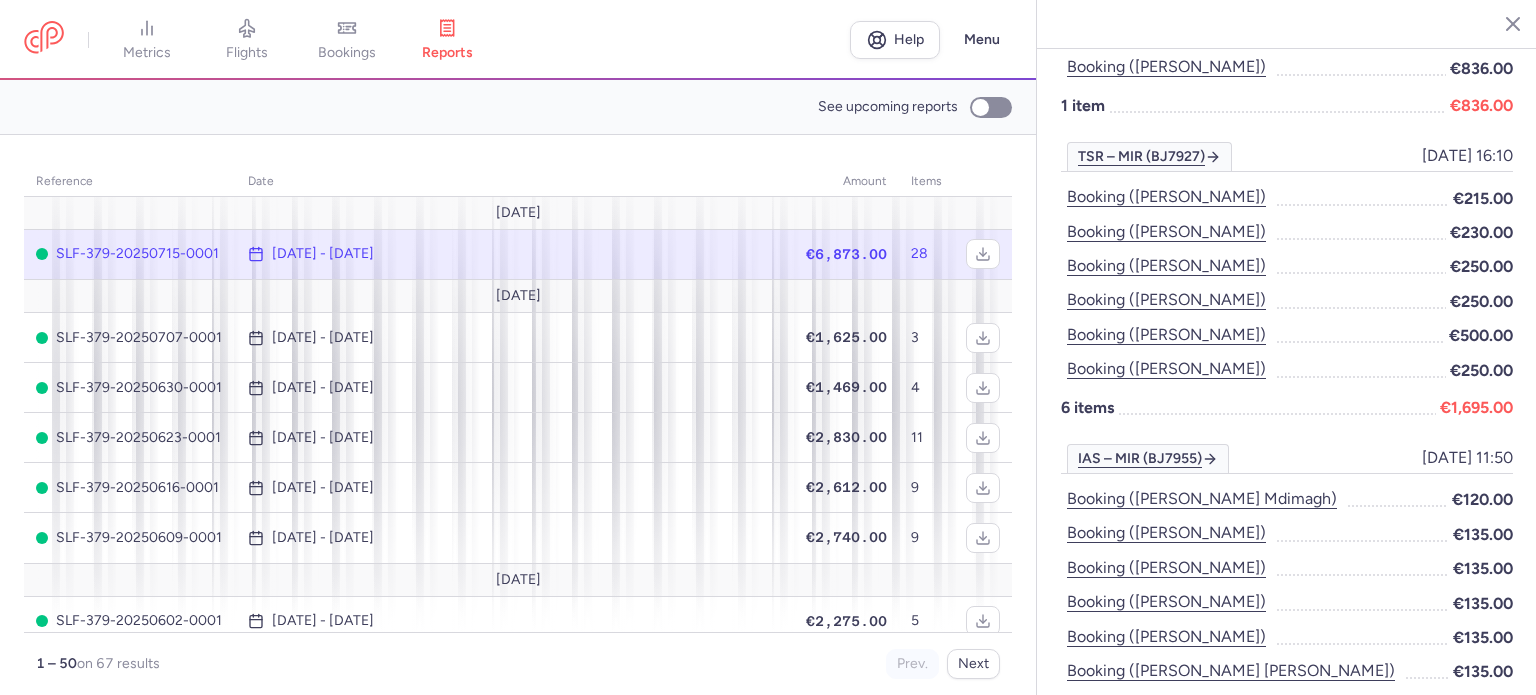 scroll, scrollTop: 1200, scrollLeft: 0, axis: vertical 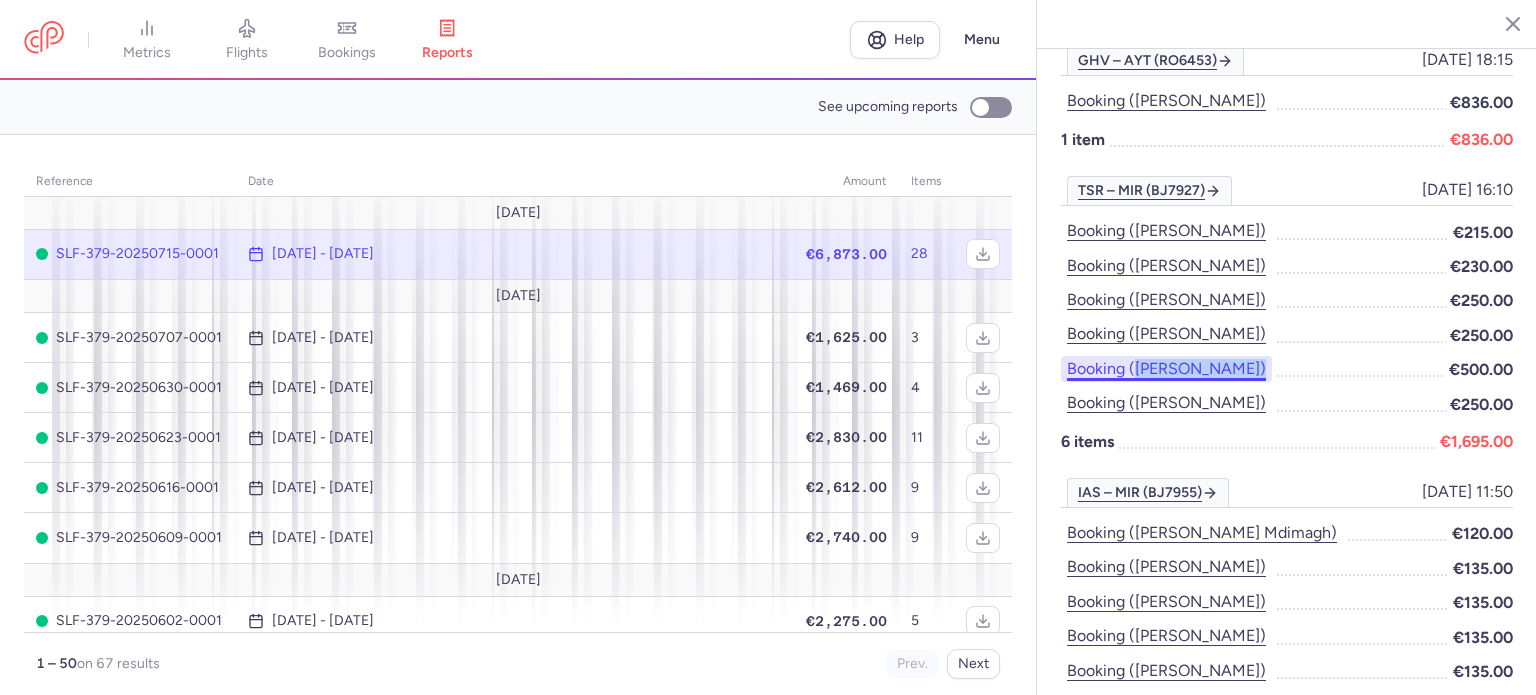 drag, startPoint x: 1304, startPoint y: 332, endPoint x: 1136, endPoint y: 322, distance: 168.29736 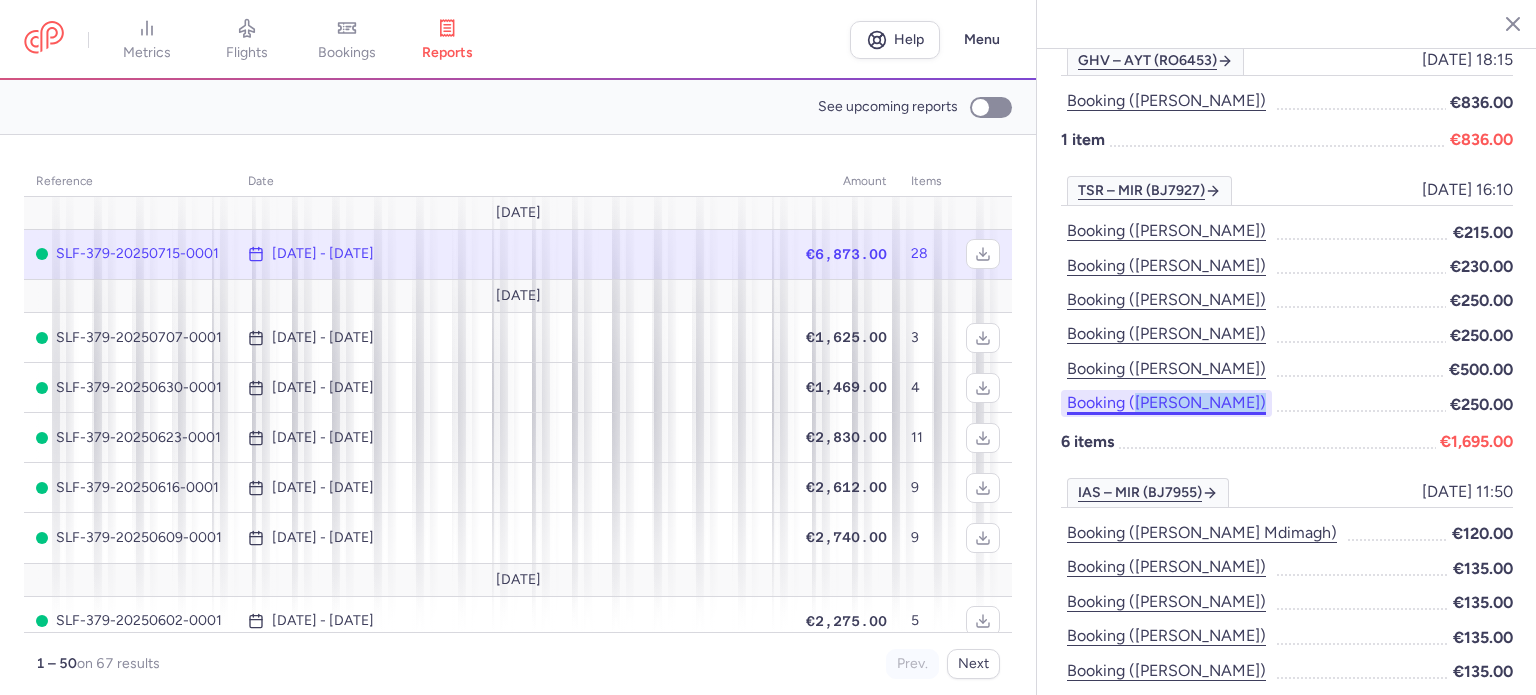 drag, startPoint x: 1324, startPoint y: 363, endPoint x: 1135, endPoint y: 364, distance: 189.00264 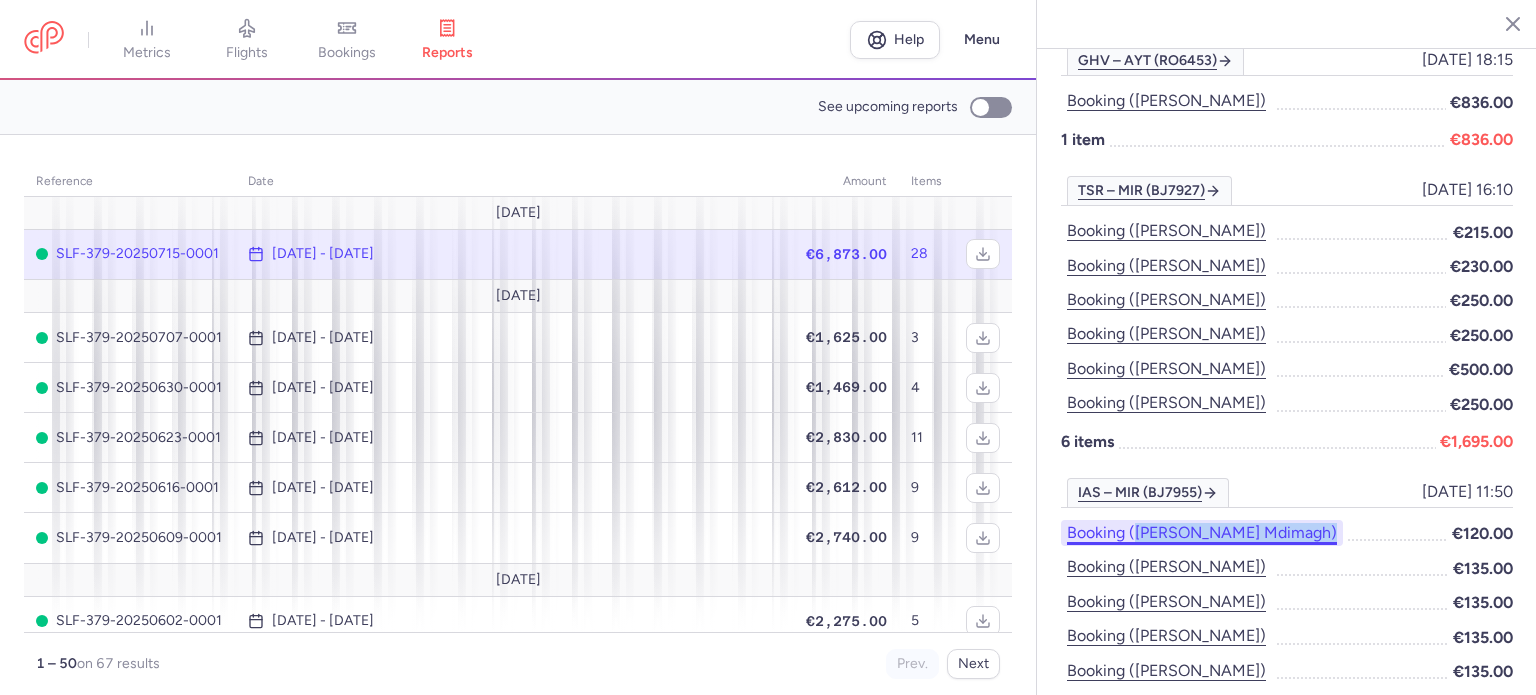drag, startPoint x: 1281, startPoint y: 494, endPoint x: 1137, endPoint y: 498, distance: 144.05554 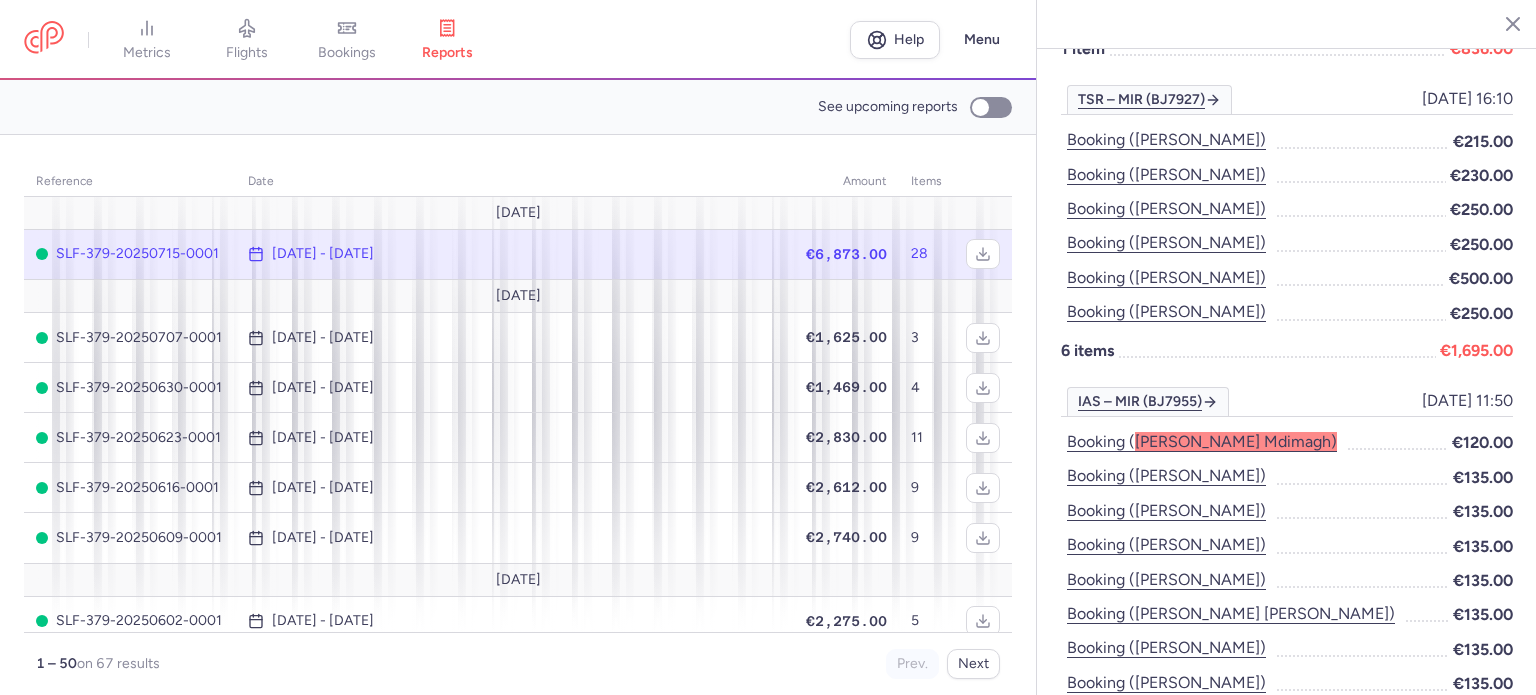 scroll, scrollTop: 1400, scrollLeft: 0, axis: vertical 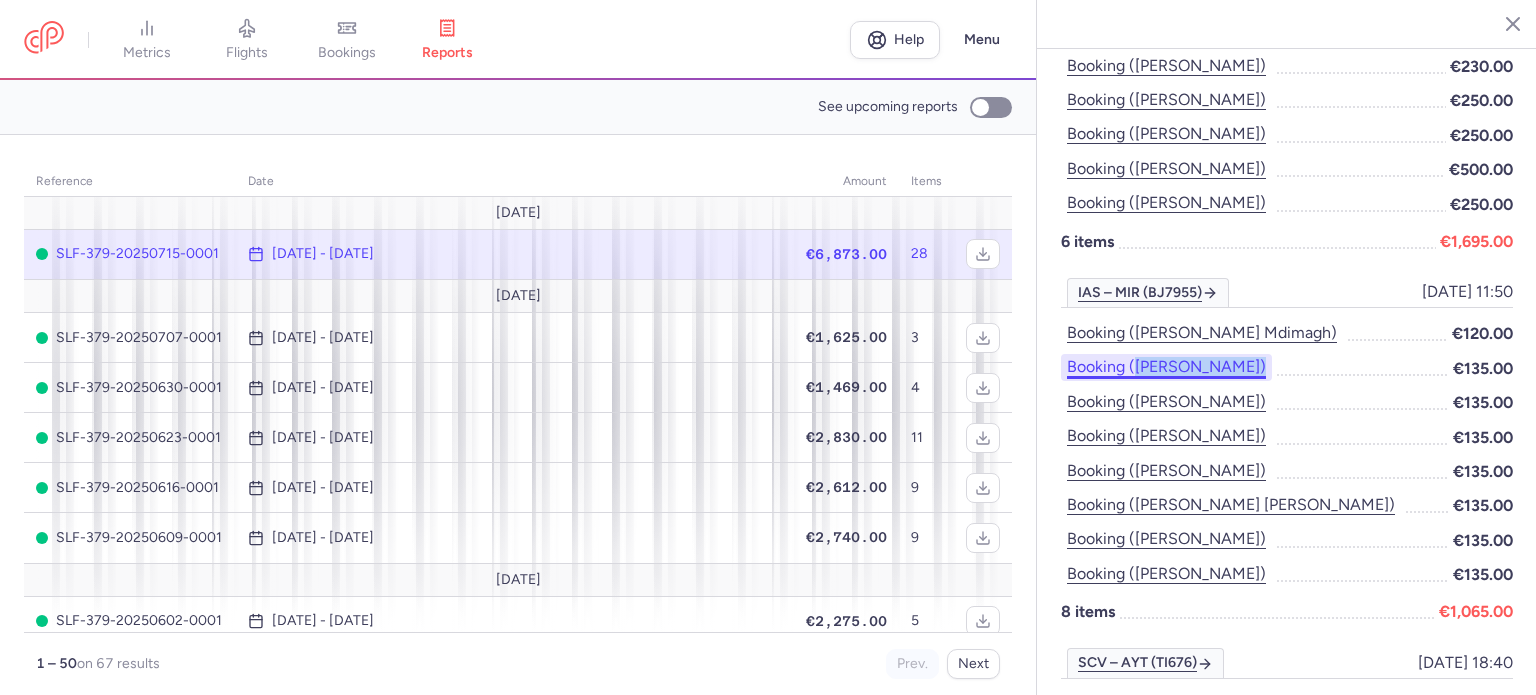 drag, startPoint x: 1285, startPoint y: 327, endPoint x: 1136, endPoint y: 332, distance: 149.08386 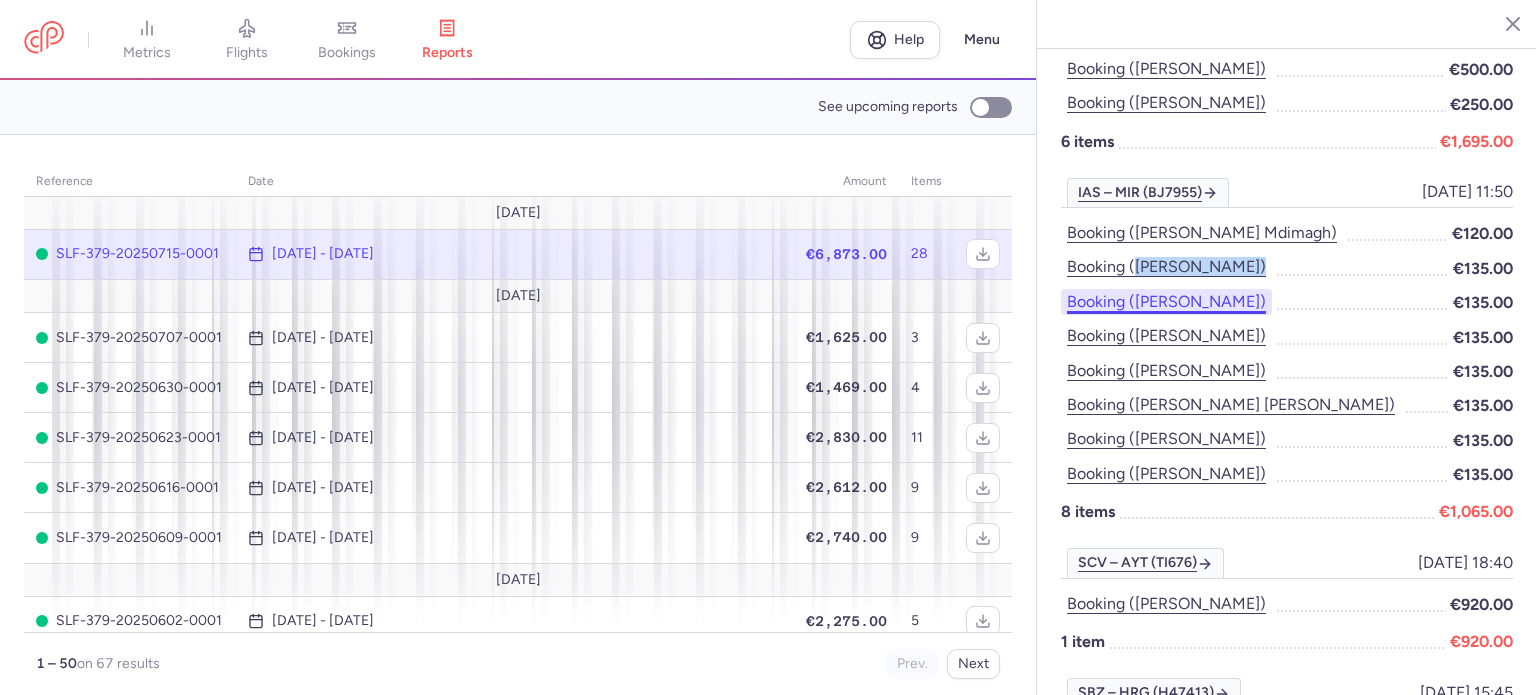 scroll, scrollTop: 1600, scrollLeft: 0, axis: vertical 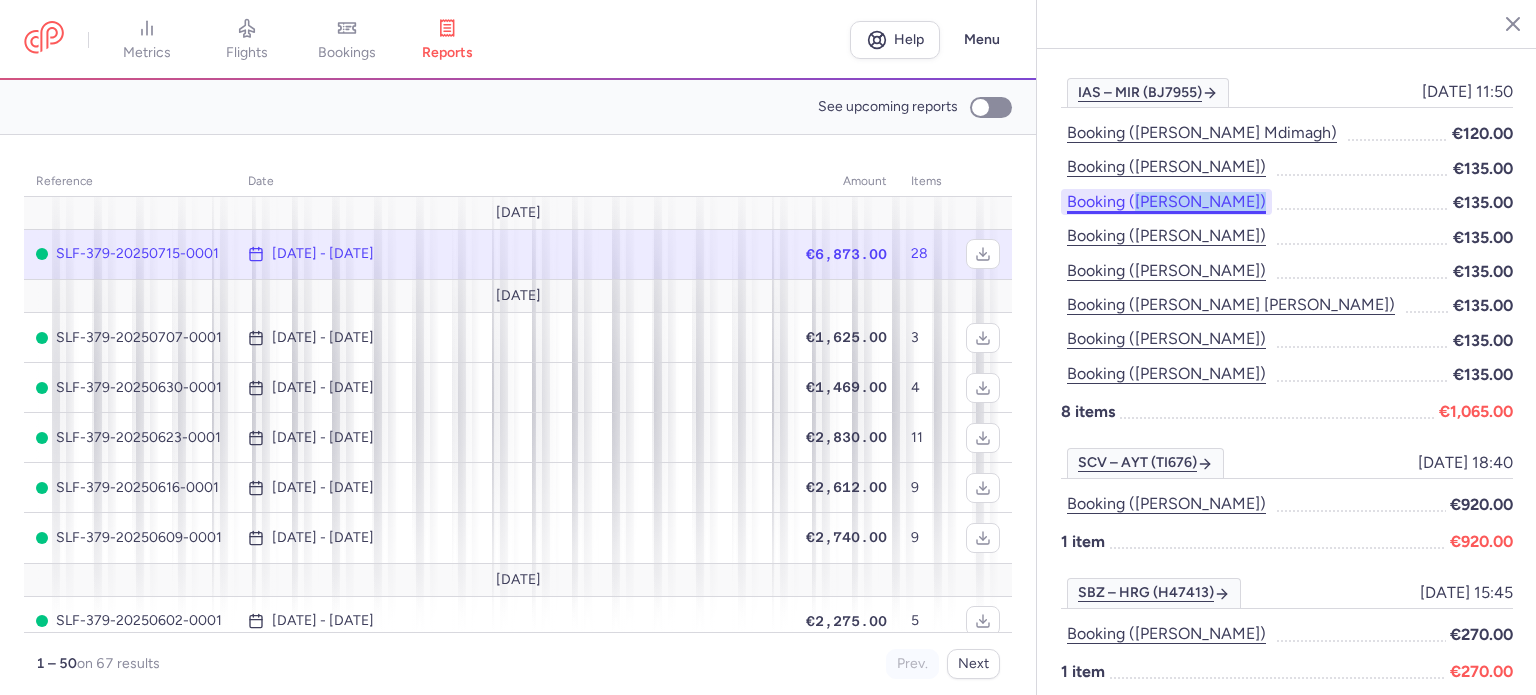 drag, startPoint x: 1240, startPoint y: 159, endPoint x: 1138, endPoint y: 166, distance: 102.239914 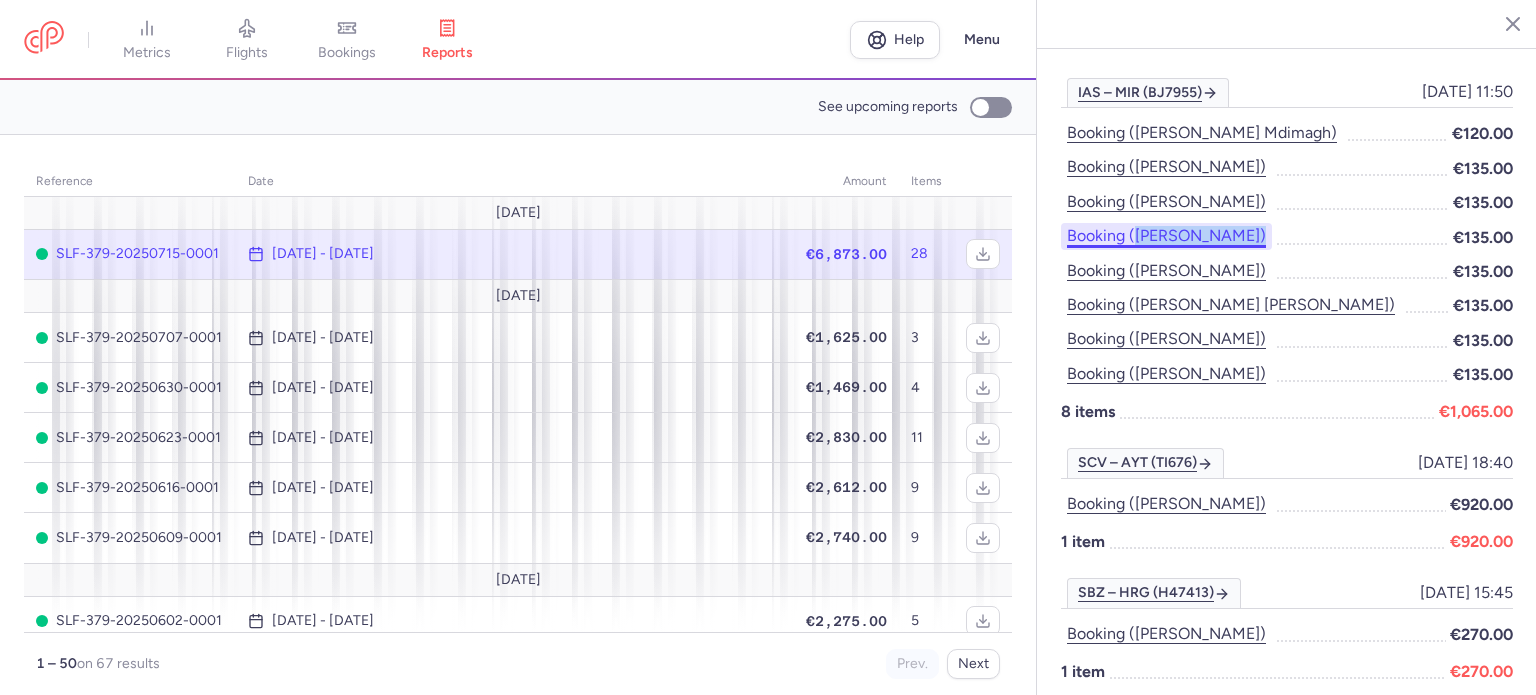 drag, startPoint x: 1296, startPoint y: 193, endPoint x: 1137, endPoint y: 194, distance: 159.00314 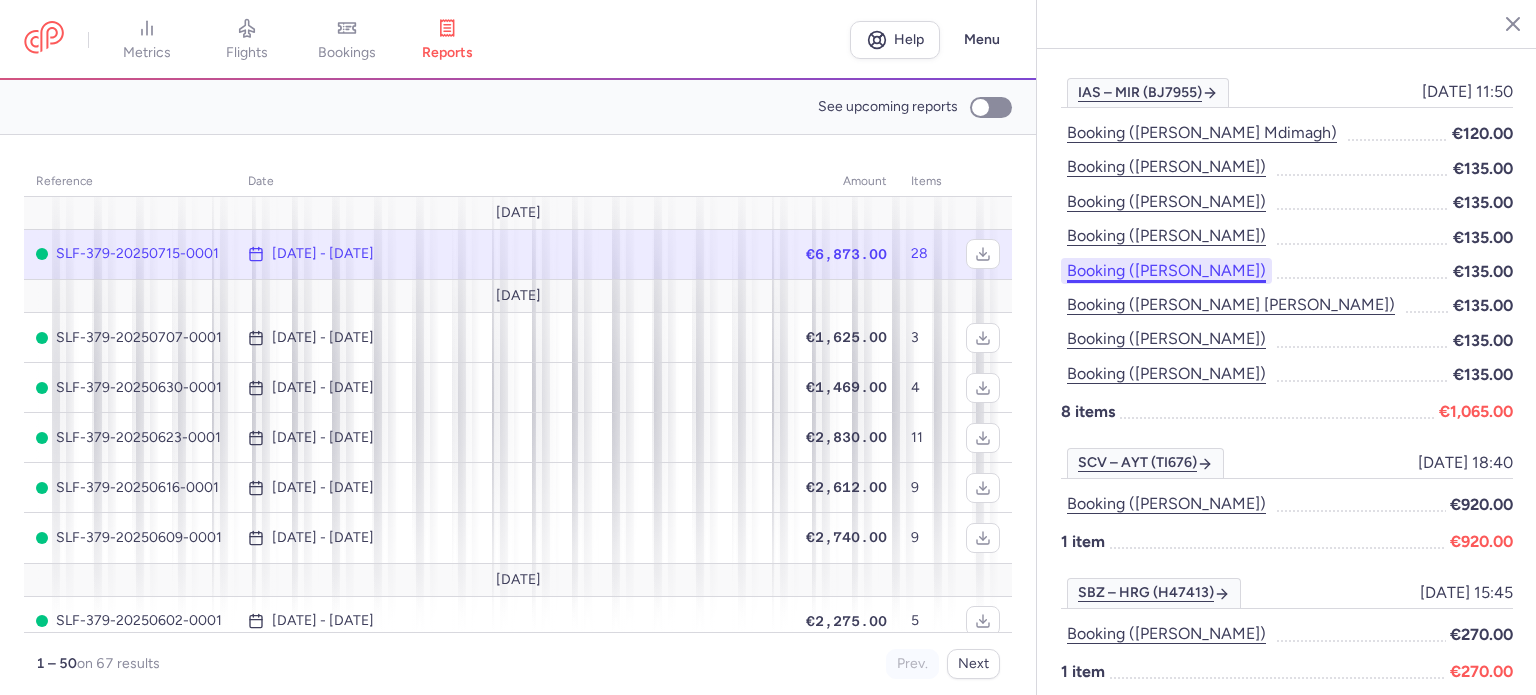drag, startPoint x: 1228, startPoint y: 239, endPoint x: 1133, endPoint y: 227, distance: 95.7549 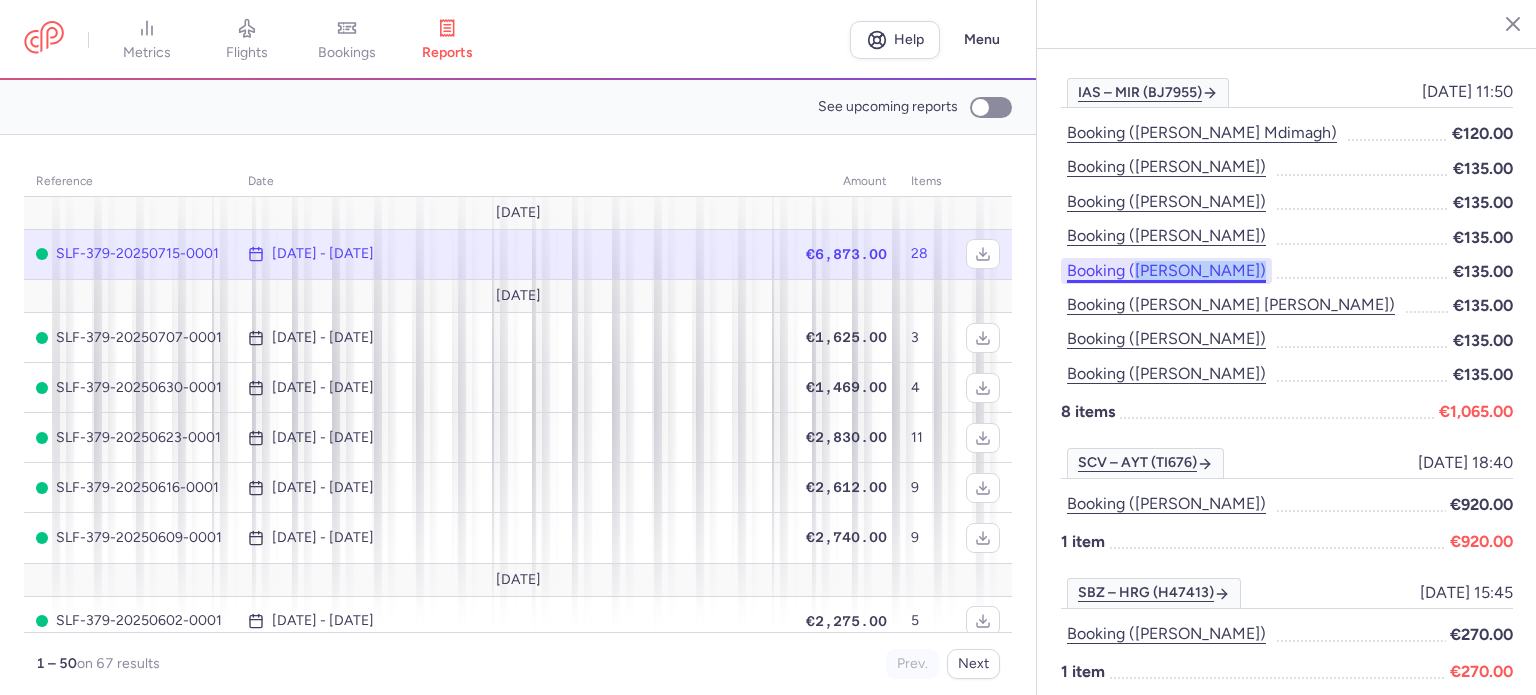 drag, startPoint x: 1284, startPoint y: 218, endPoint x: 1133, endPoint y: 232, distance: 151.64761 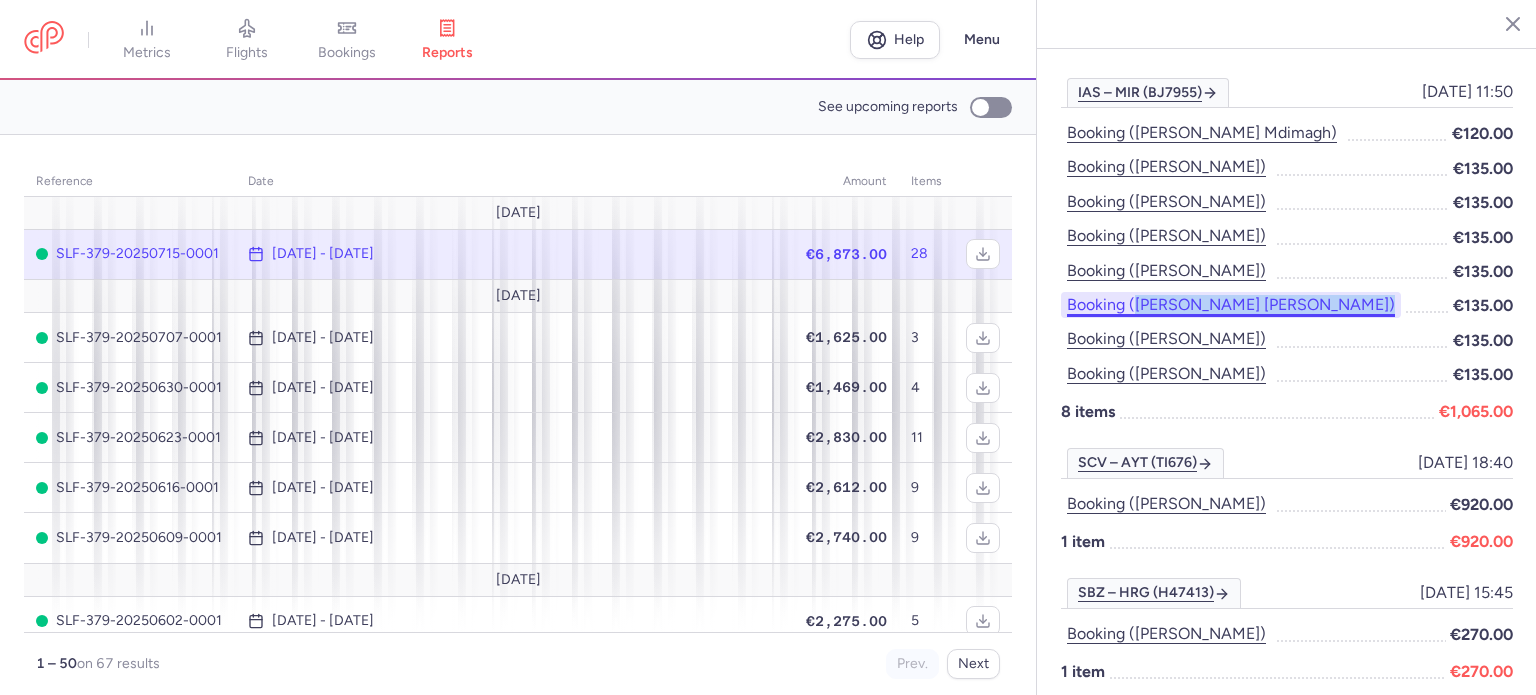drag, startPoint x: 1302, startPoint y: 254, endPoint x: 1133, endPoint y: 268, distance: 169.57889 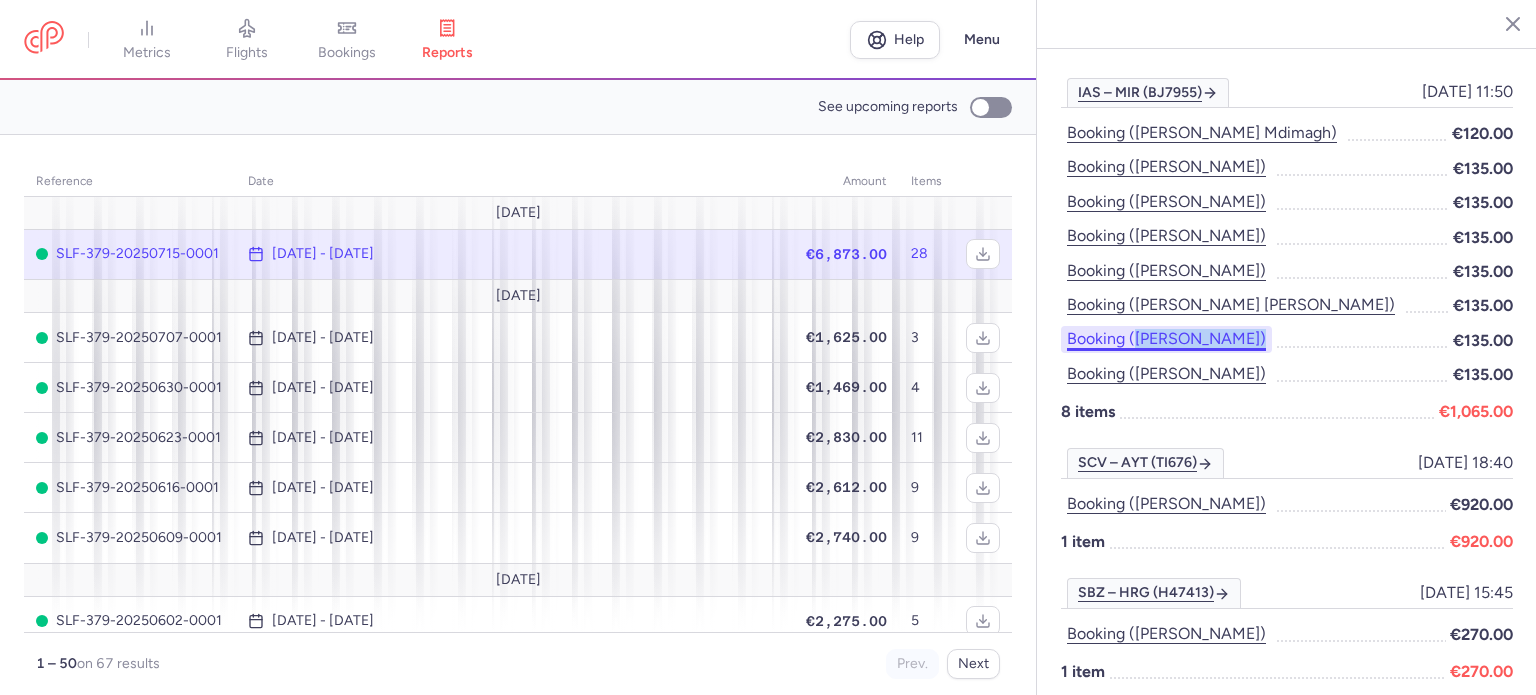 drag, startPoint x: 1297, startPoint y: 301, endPoint x: 1136, endPoint y: 303, distance: 161.01242 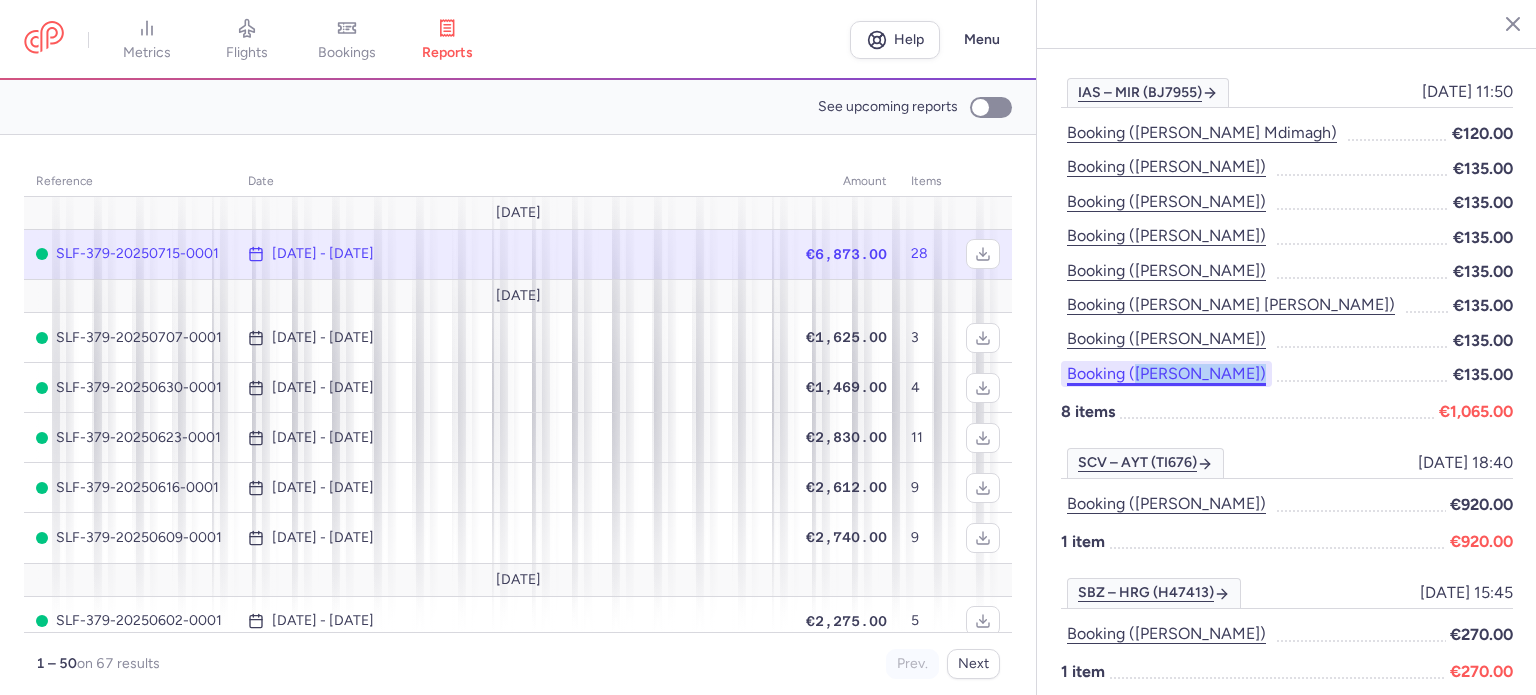 drag, startPoint x: 1321, startPoint y: 326, endPoint x: 1135, endPoint y: 335, distance: 186.21762 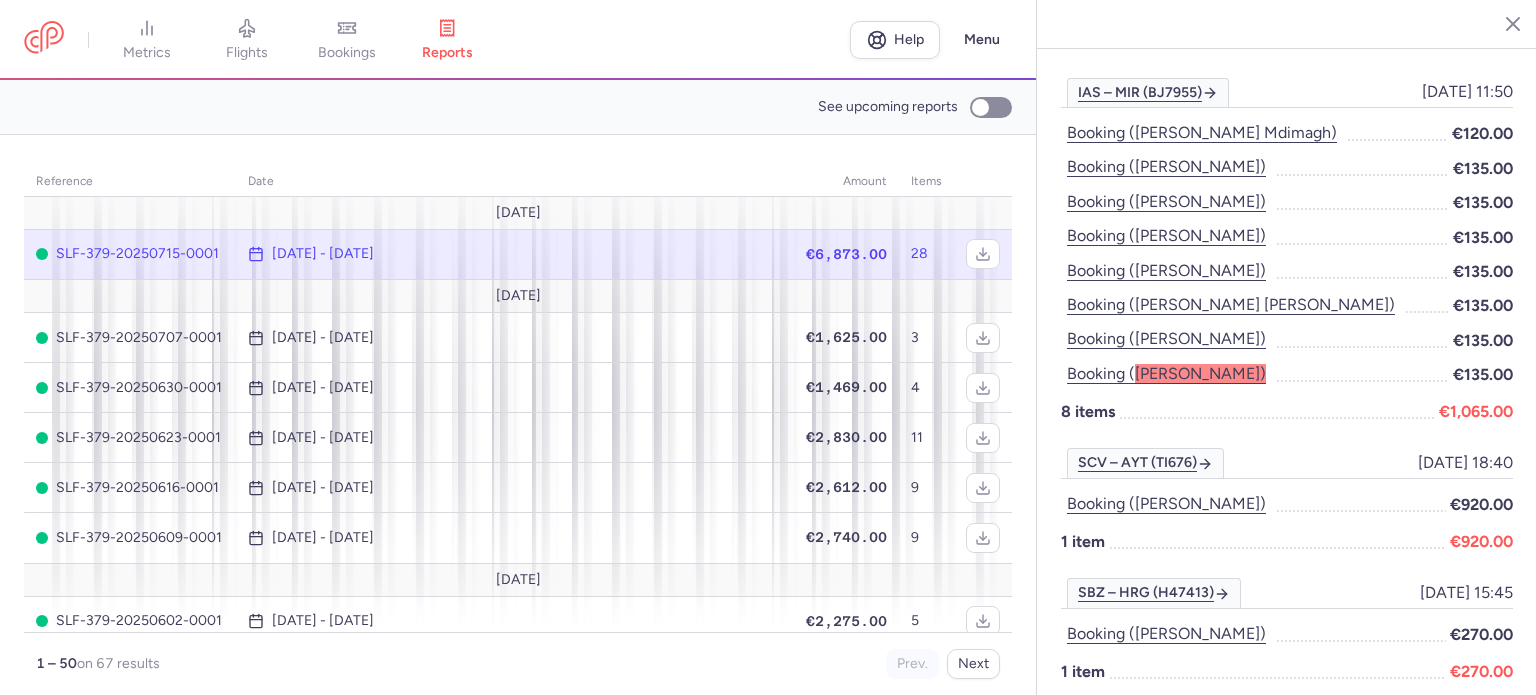 scroll, scrollTop: 1800, scrollLeft: 0, axis: vertical 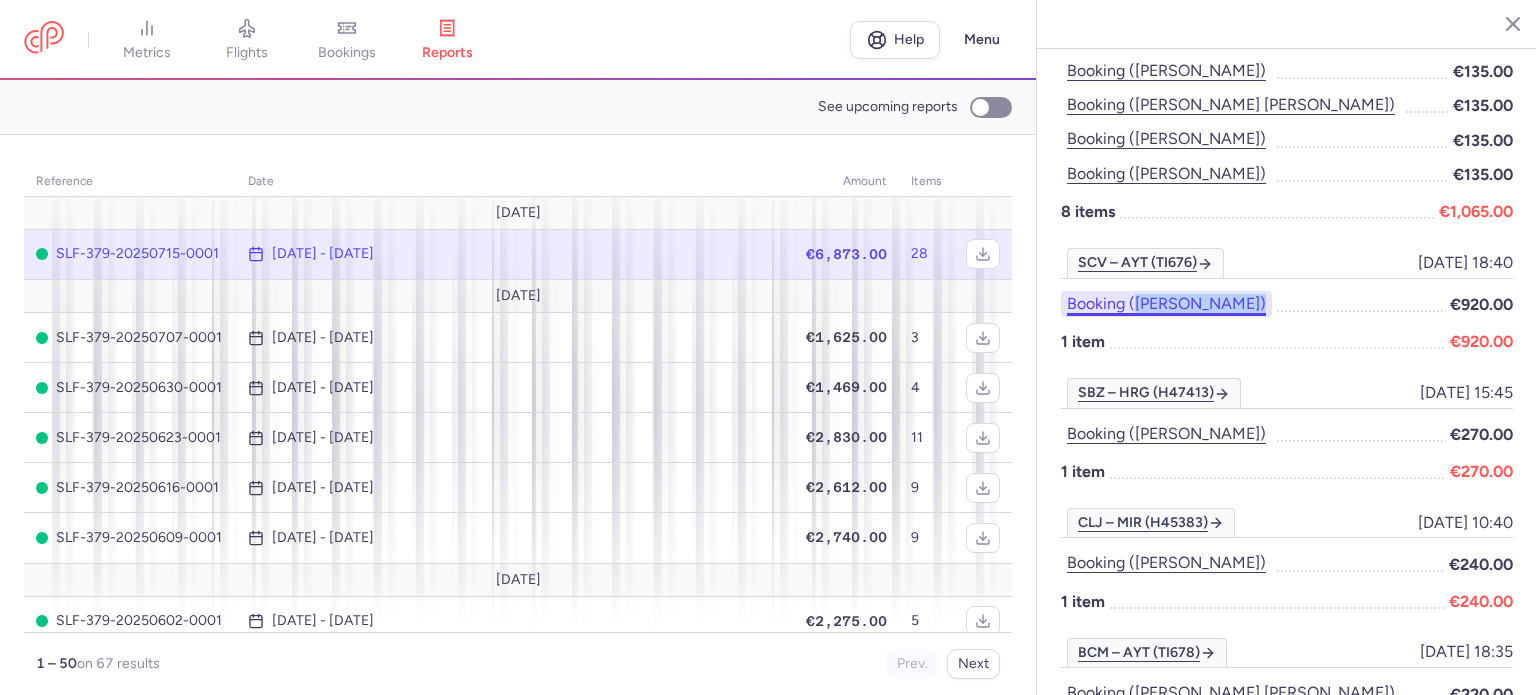 drag, startPoint x: 1297, startPoint y: 259, endPoint x: 1133, endPoint y: 267, distance: 164.195 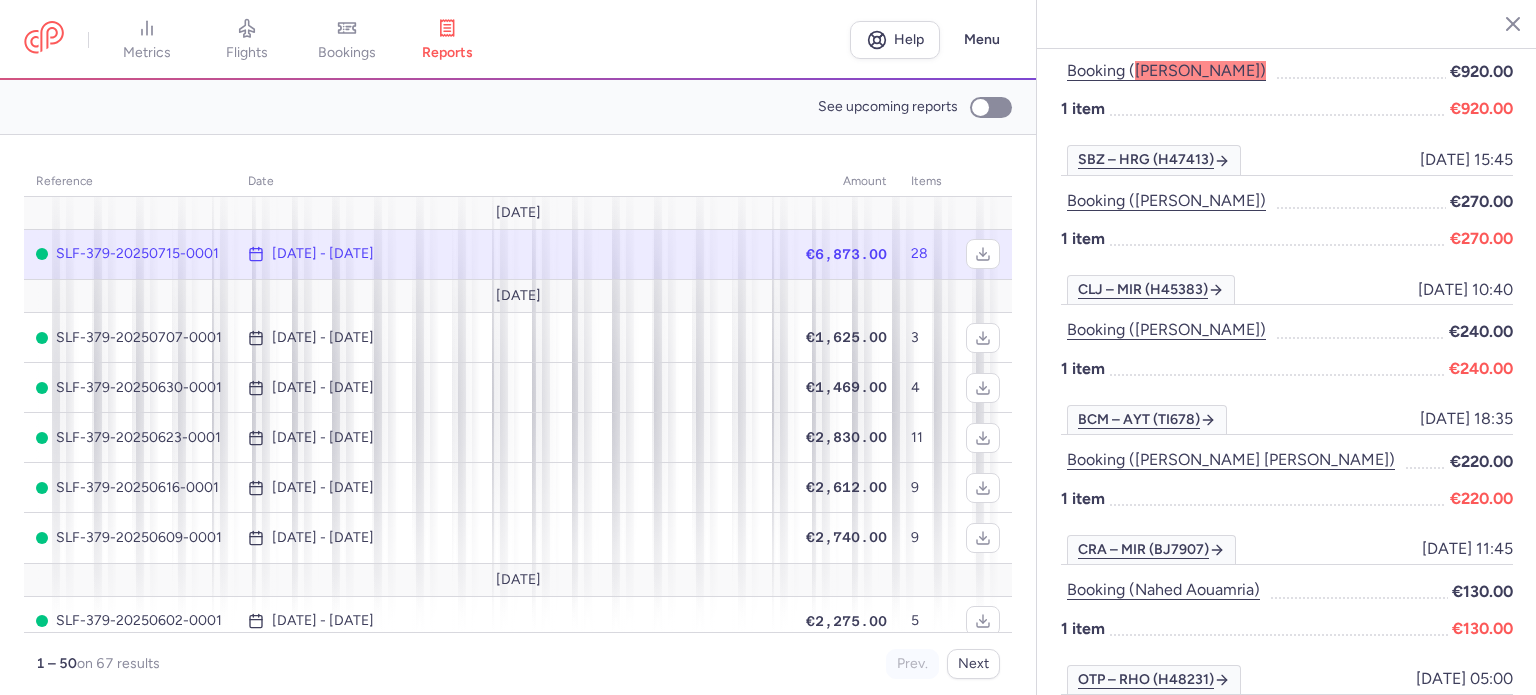 scroll, scrollTop: 2000, scrollLeft: 0, axis: vertical 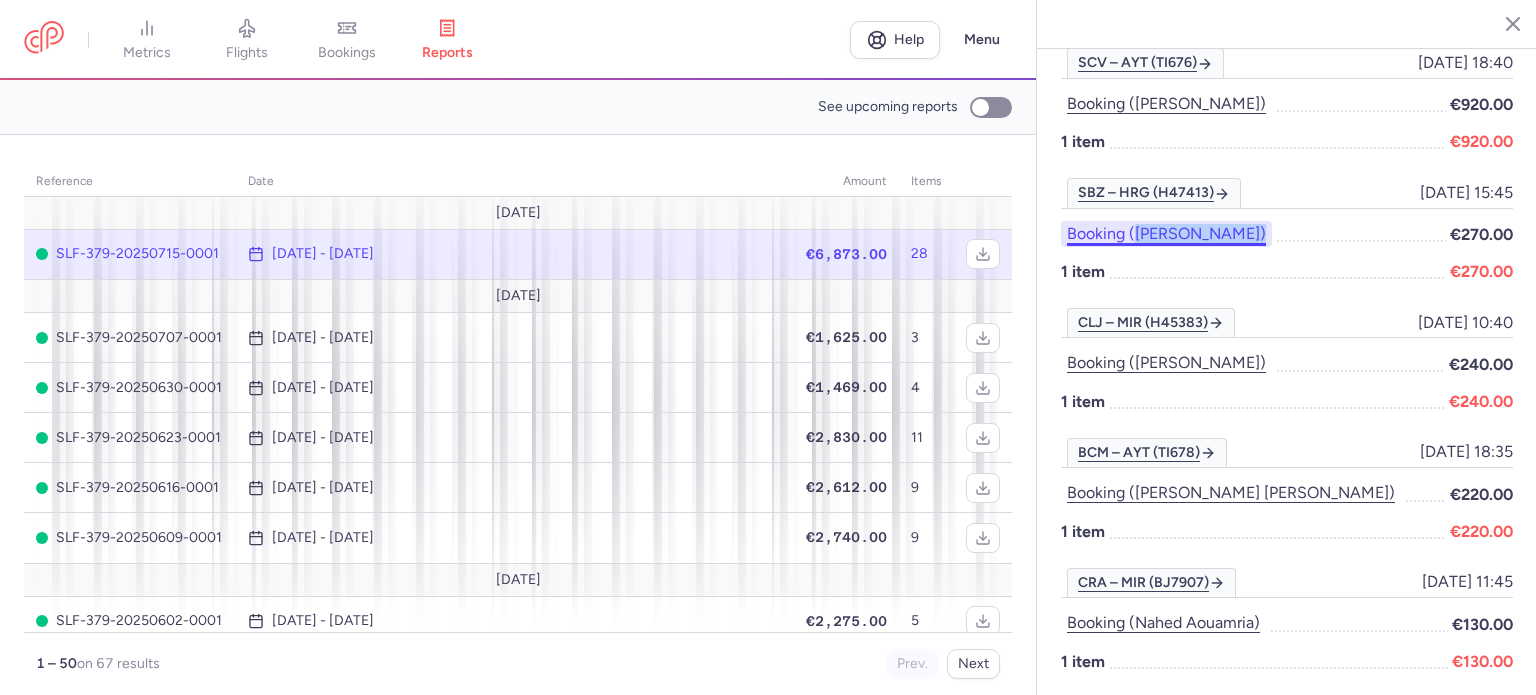 drag, startPoint x: 1311, startPoint y: 199, endPoint x: 1132, endPoint y: 196, distance: 179.02513 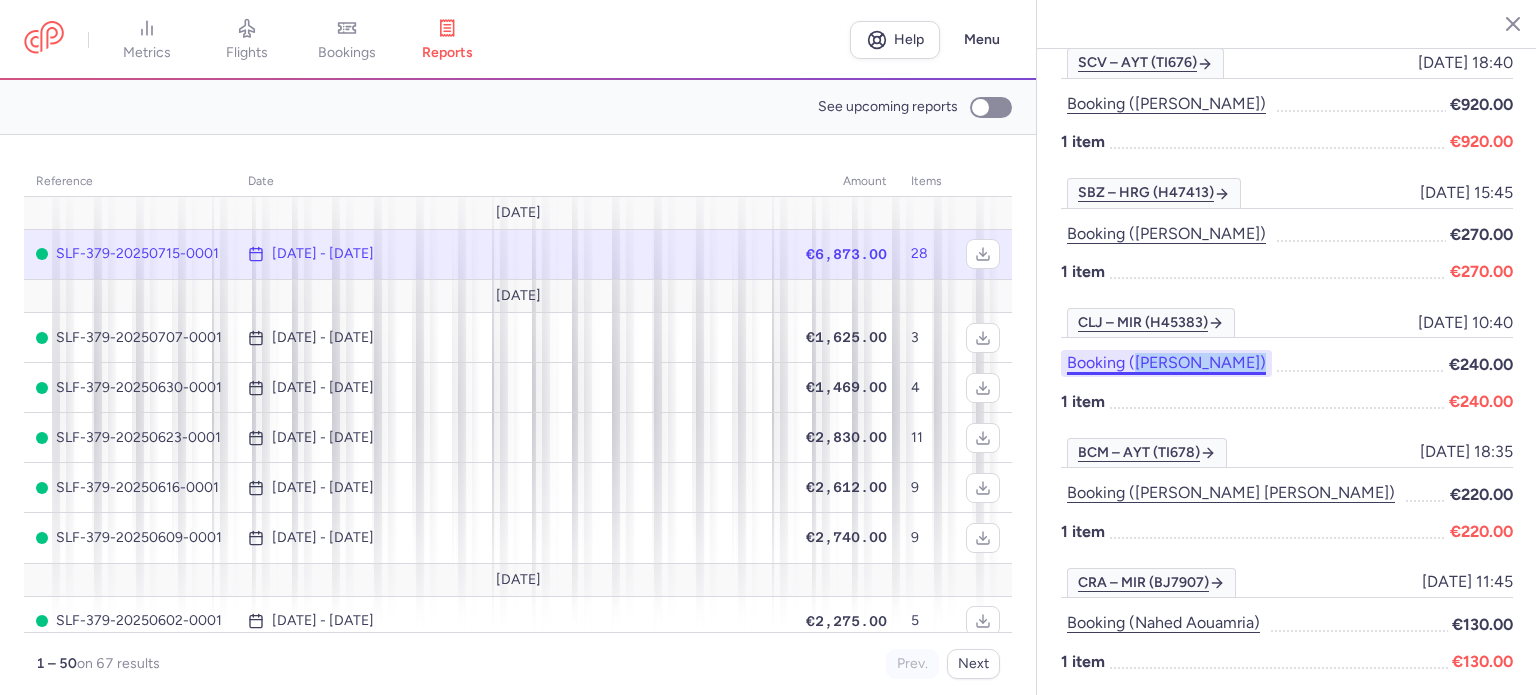 drag, startPoint x: 1255, startPoint y: 310, endPoint x: 1134, endPoint y: 328, distance: 122.33152 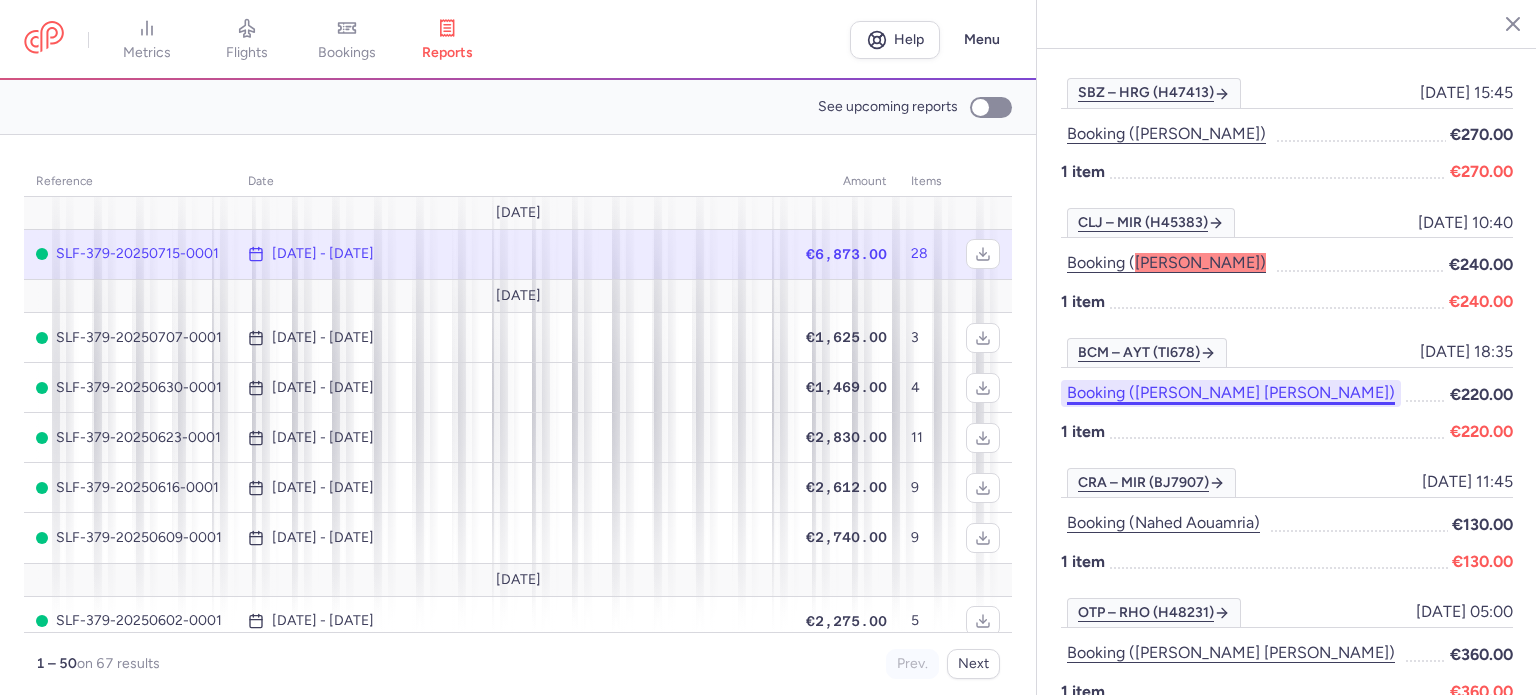 scroll, scrollTop: 2200, scrollLeft: 0, axis: vertical 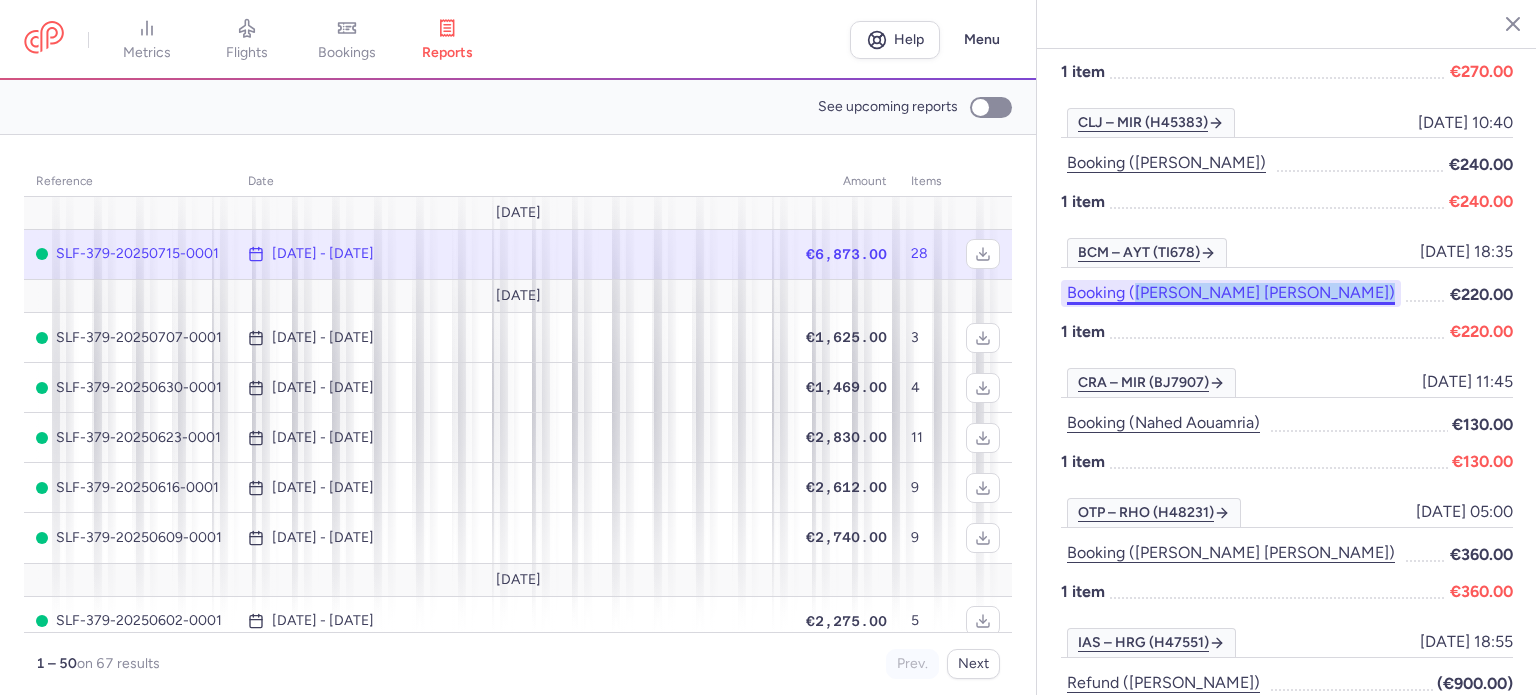 drag, startPoint x: 1298, startPoint y: 259, endPoint x: 1132, endPoint y: 255, distance: 166.04819 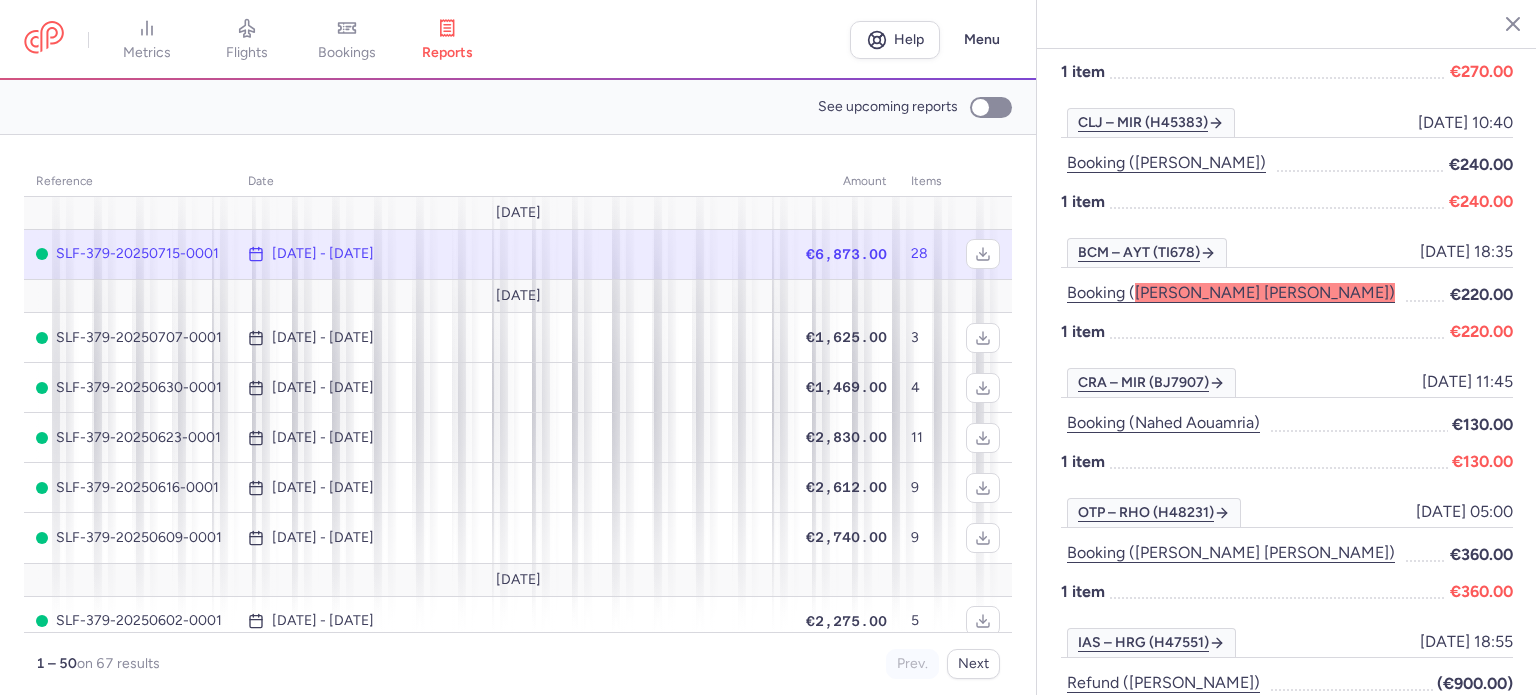 scroll, scrollTop: 2242, scrollLeft: 0, axis: vertical 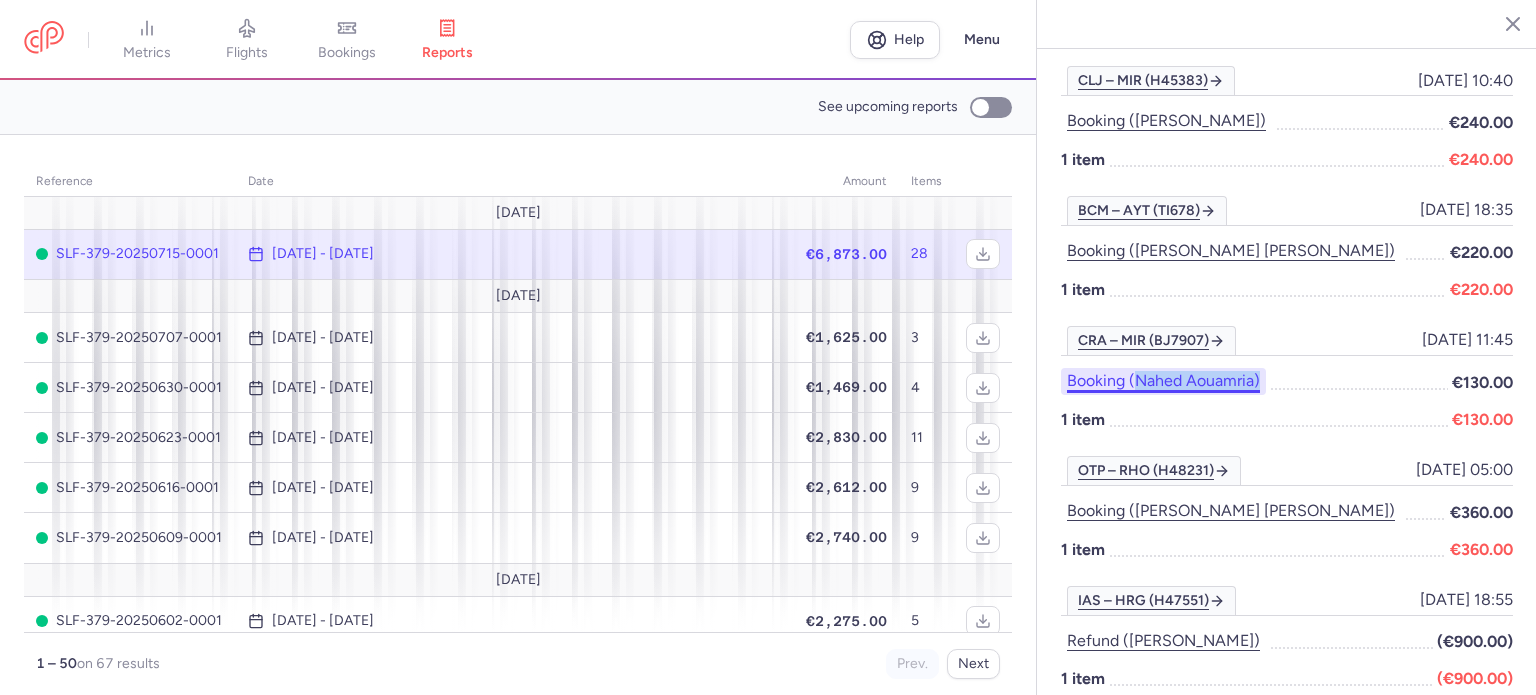drag, startPoint x: 1292, startPoint y: 327, endPoint x: 1135, endPoint y: 347, distance: 158.26875 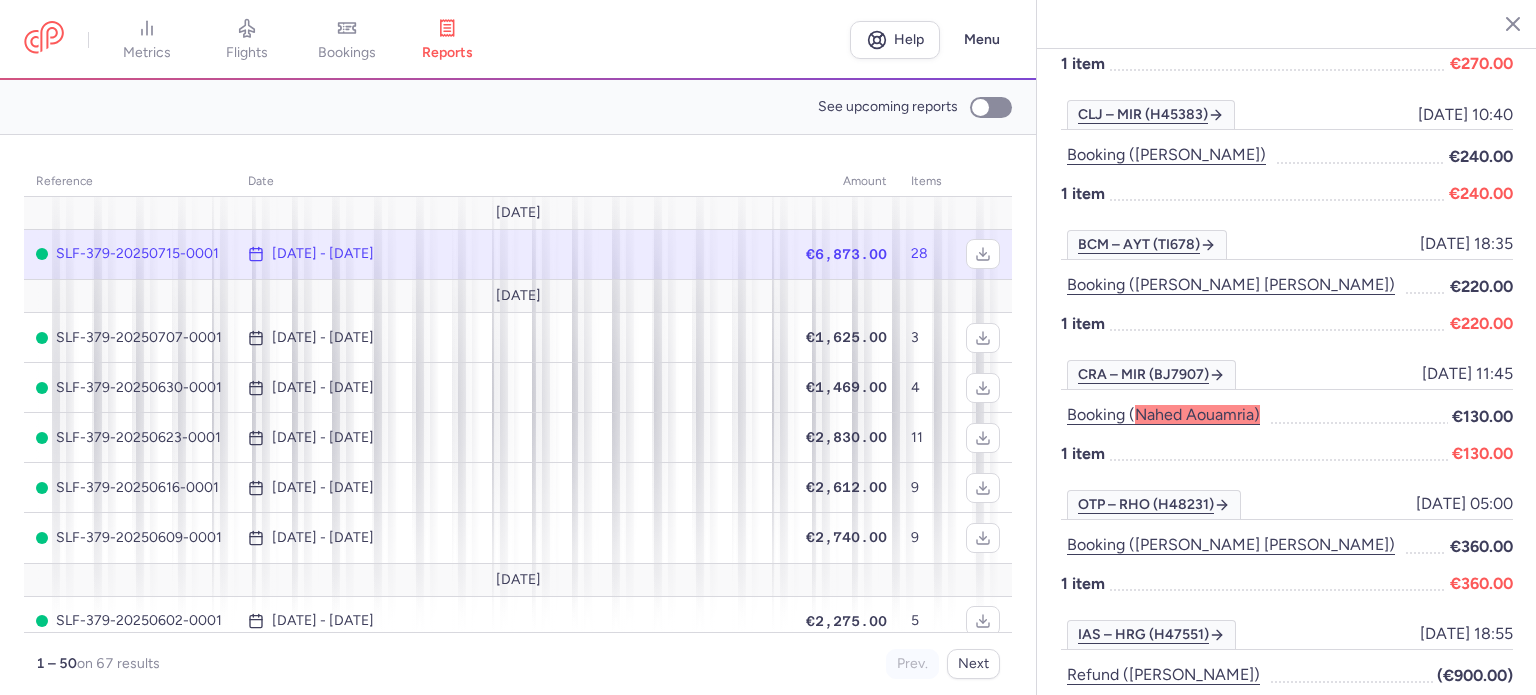 scroll, scrollTop: 2242, scrollLeft: 0, axis: vertical 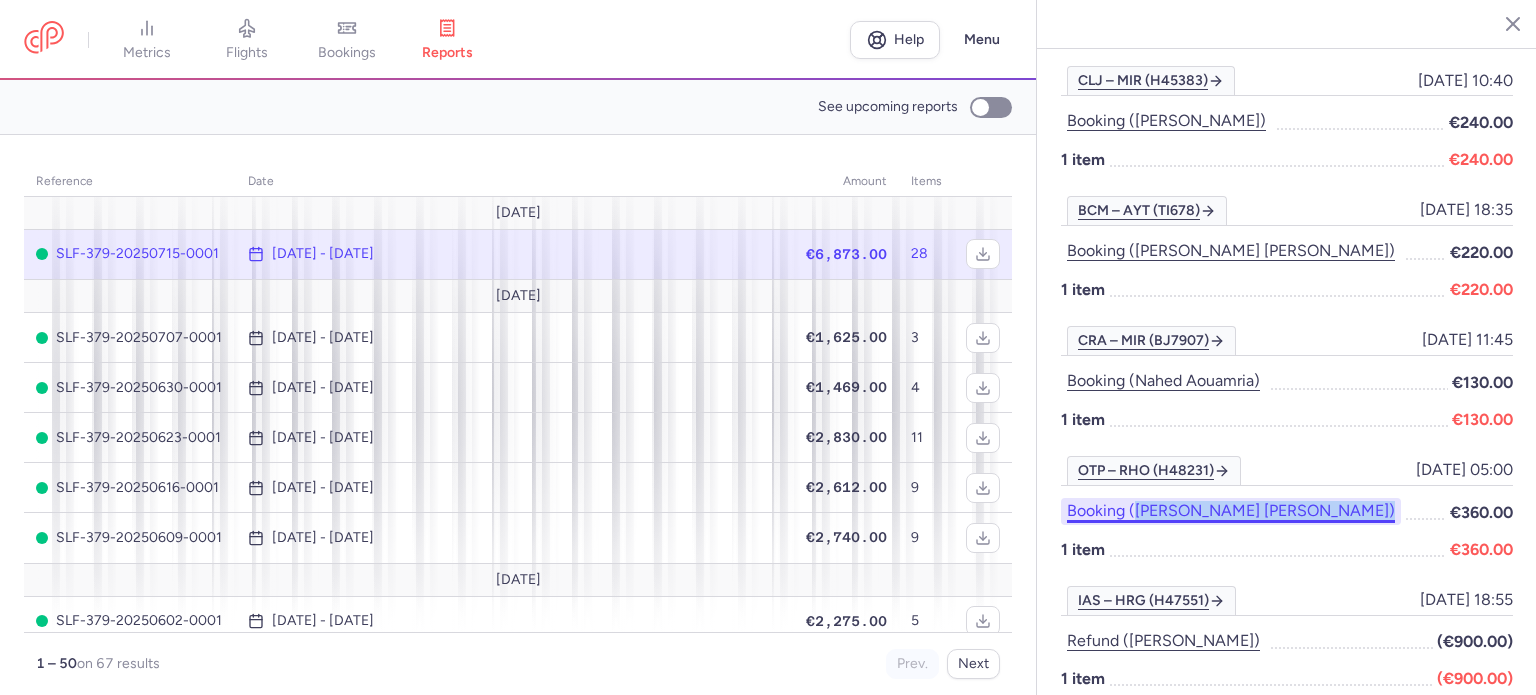 drag, startPoint x: 1304, startPoint y: 474, endPoint x: 1136, endPoint y: 471, distance: 168.02678 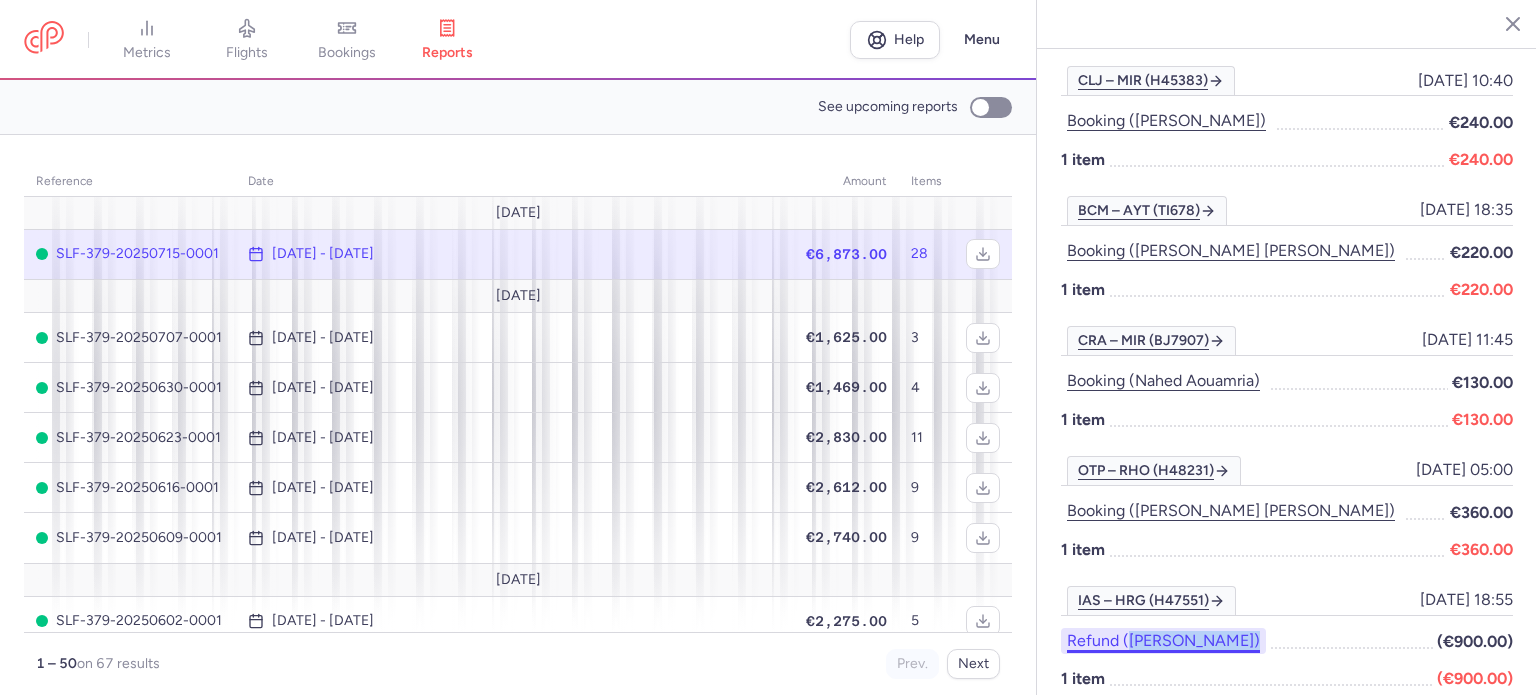 drag, startPoint x: 1272, startPoint y: 595, endPoint x: 1132, endPoint y: 607, distance: 140.51335 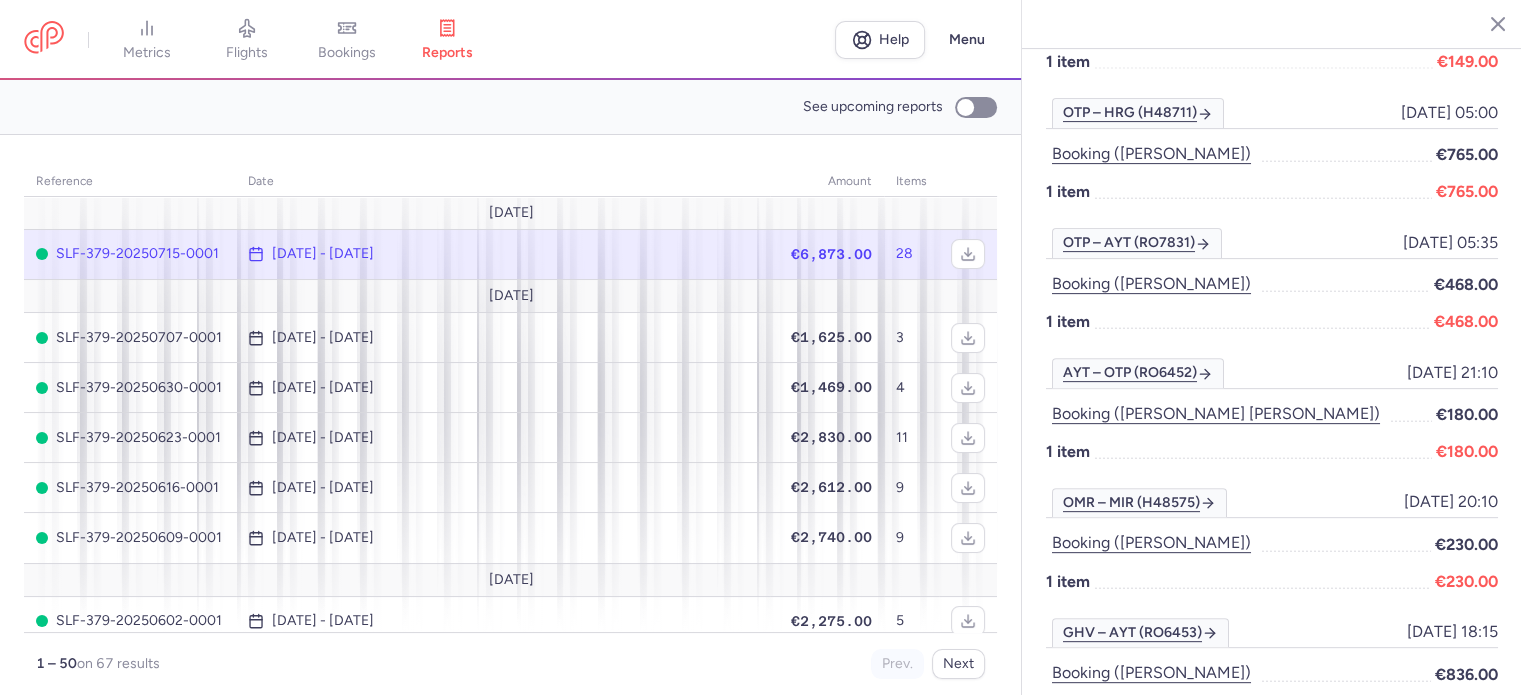 scroll, scrollTop: 542, scrollLeft: 0, axis: vertical 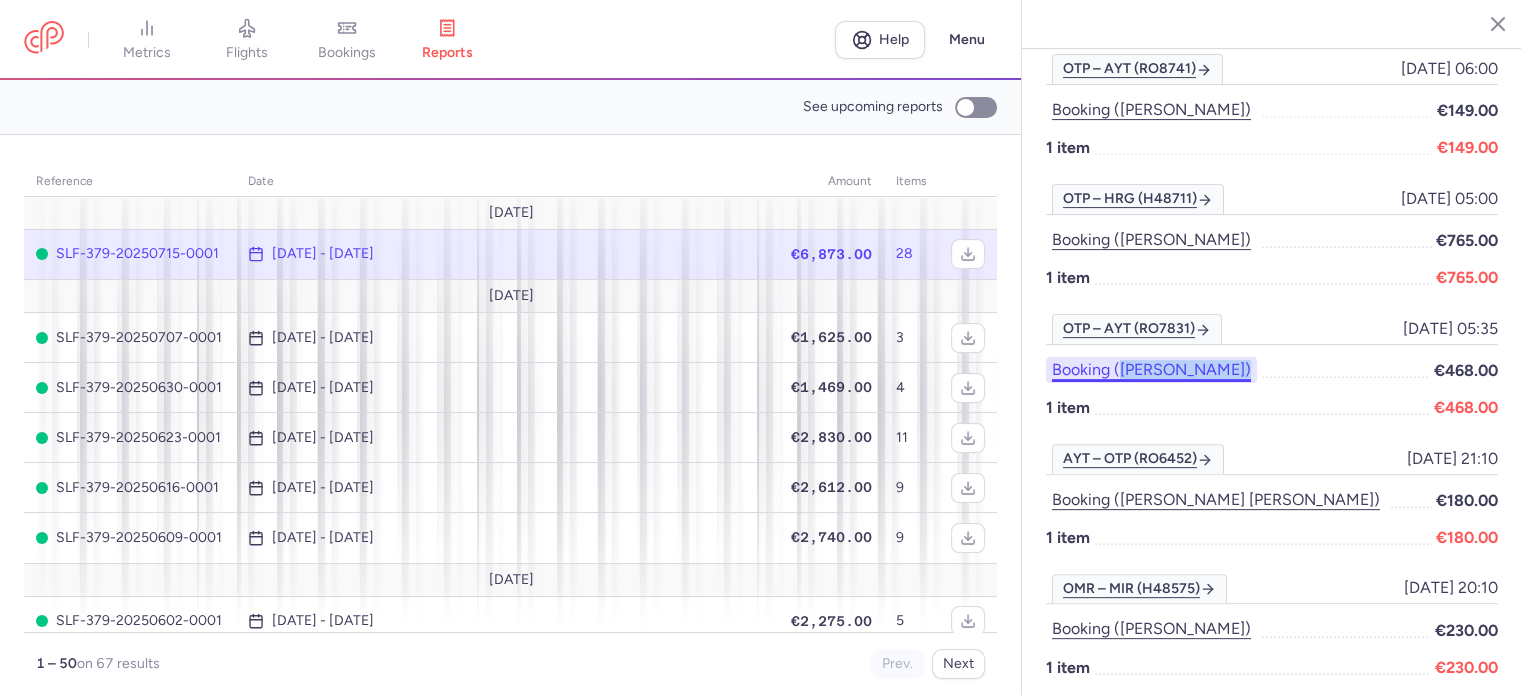 drag, startPoint x: 1284, startPoint y: 325, endPoint x: 1120, endPoint y: 330, distance: 164.0762 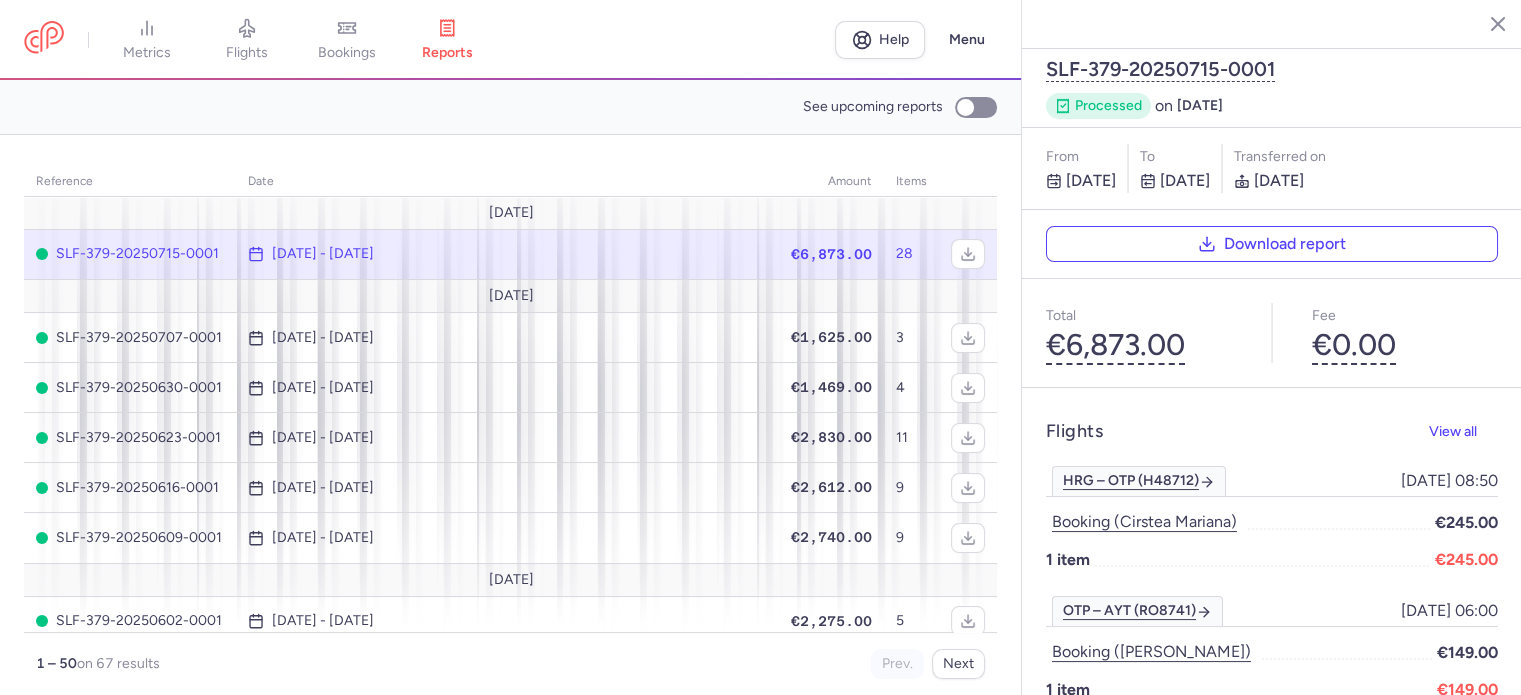 scroll, scrollTop: 200, scrollLeft: 0, axis: vertical 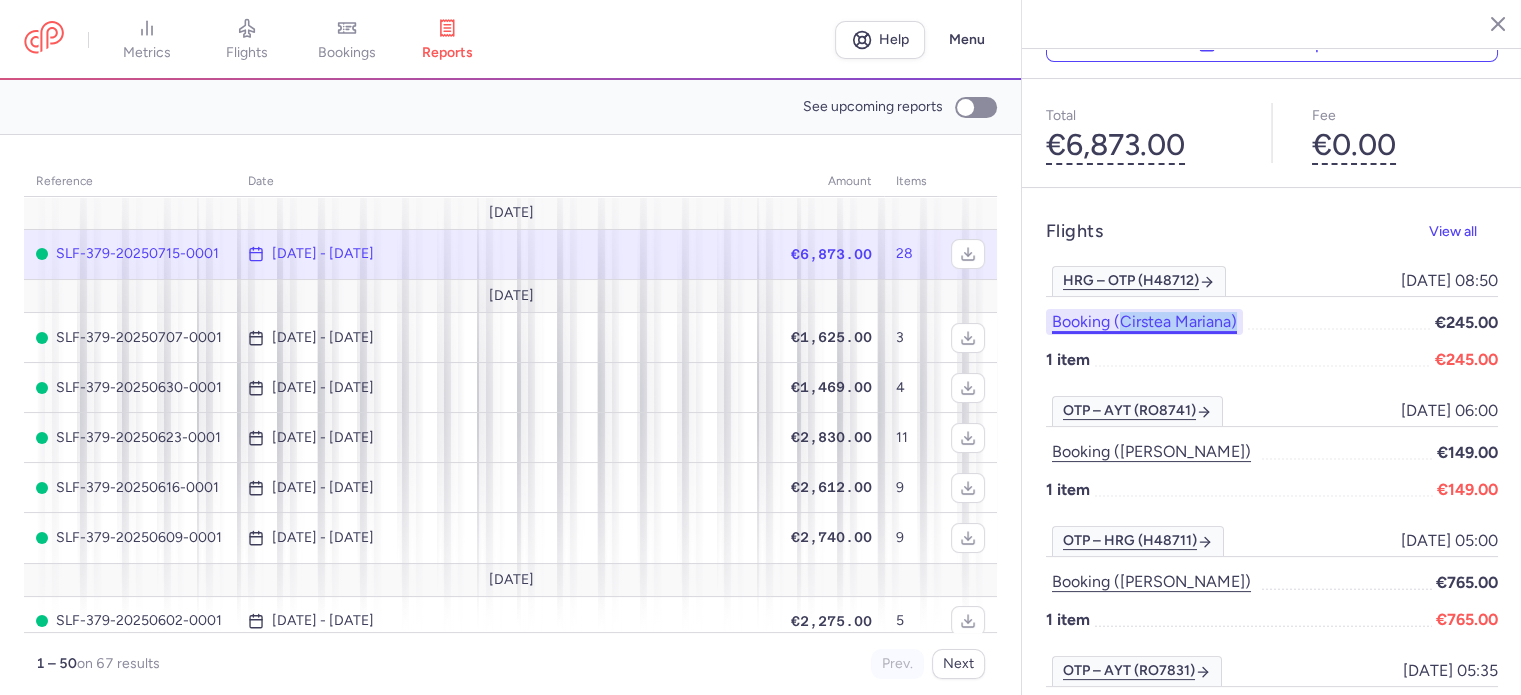 drag, startPoint x: 1257, startPoint y: 274, endPoint x: 1116, endPoint y: 279, distance: 141.08862 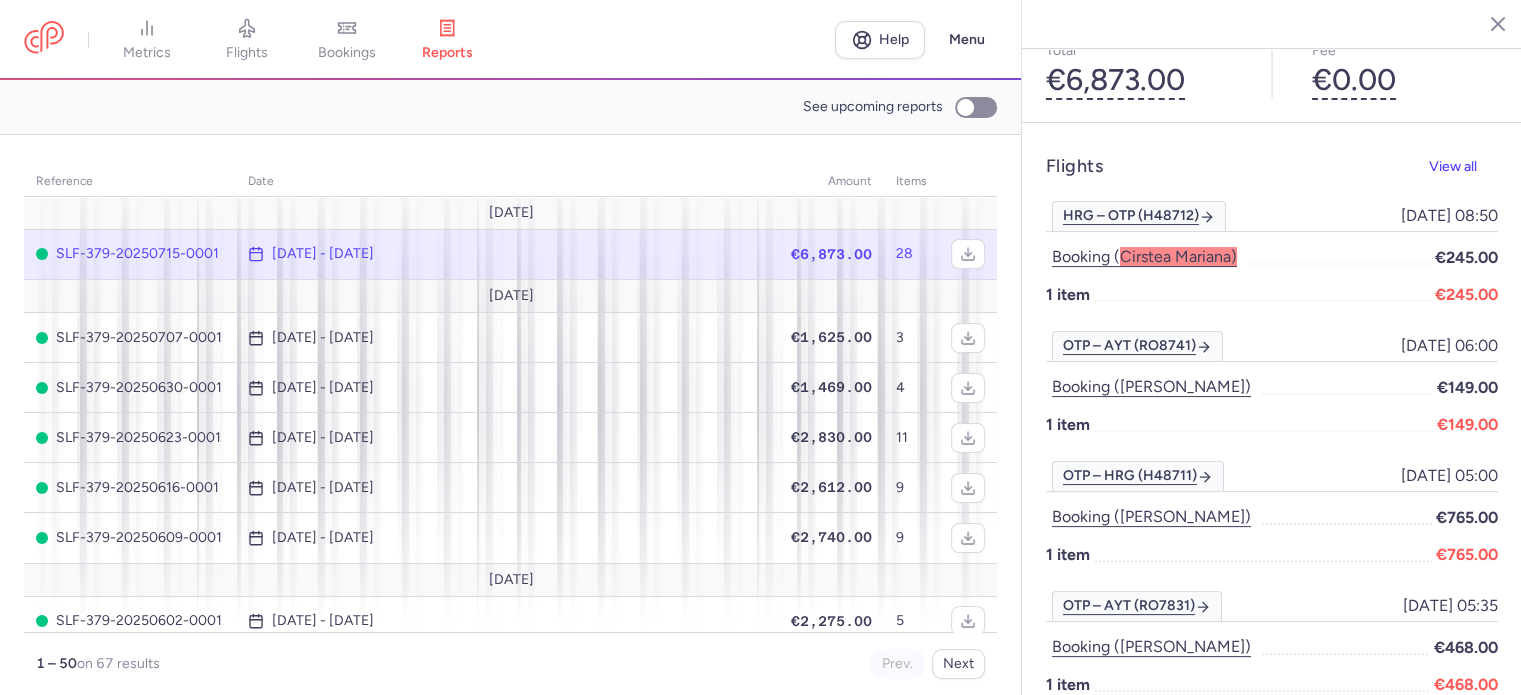 scroll, scrollTop: 300, scrollLeft: 0, axis: vertical 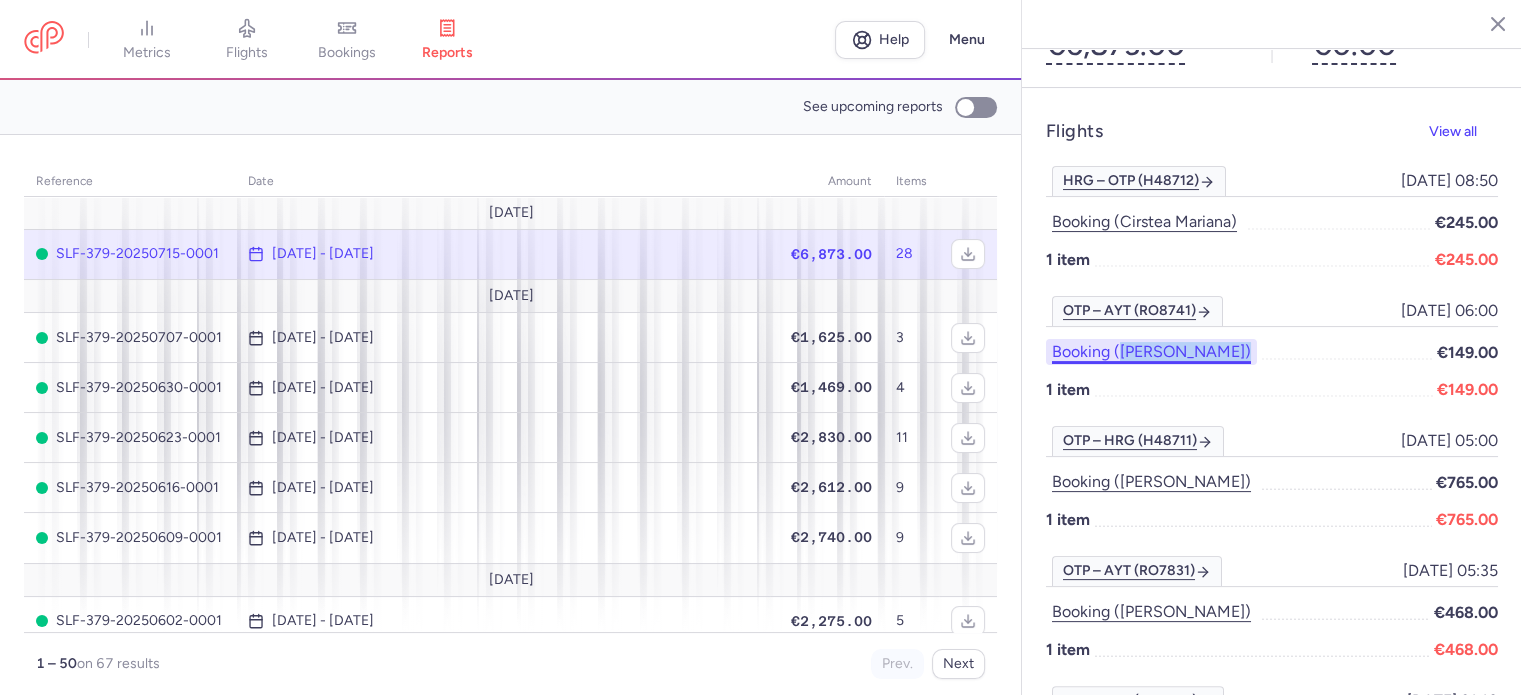 drag, startPoint x: 1286, startPoint y: 309, endPoint x: 1116, endPoint y: 309, distance: 170 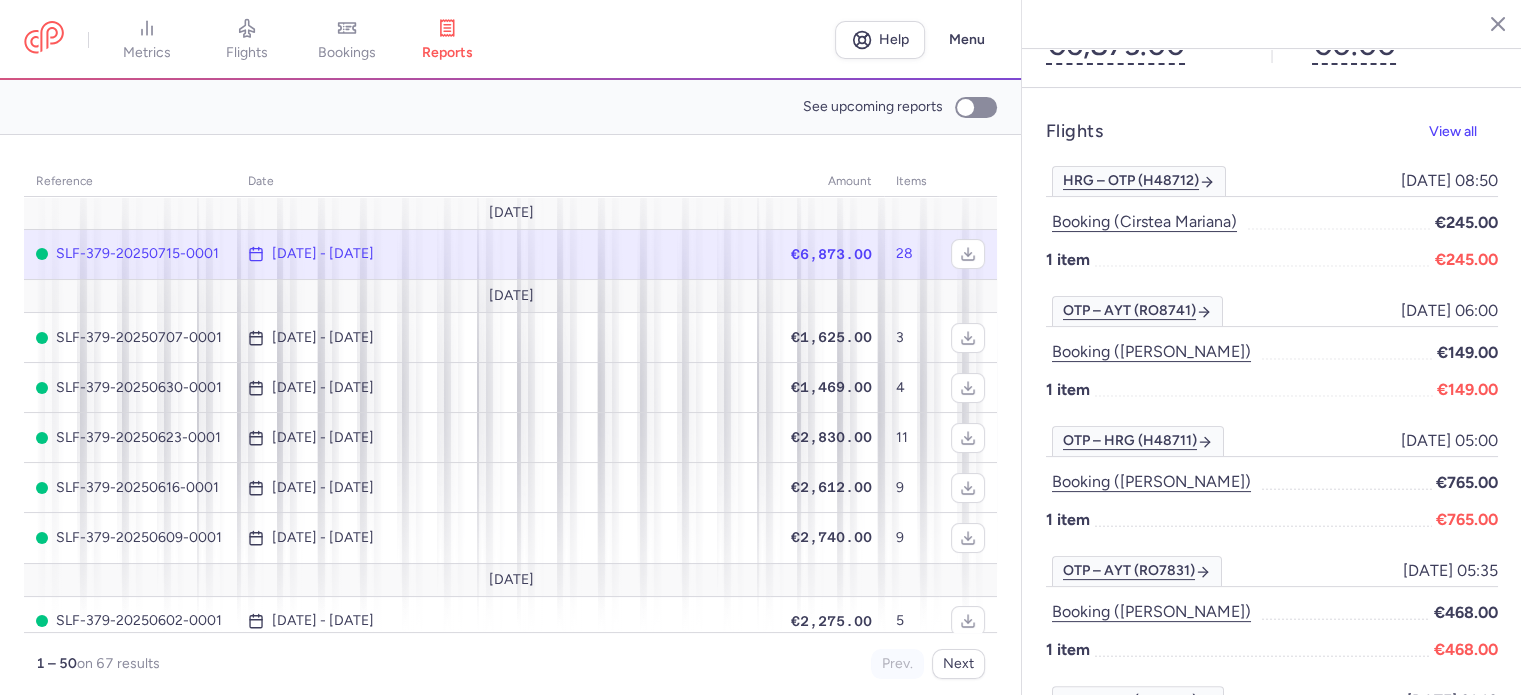 click at bounding box center [1263, 389] 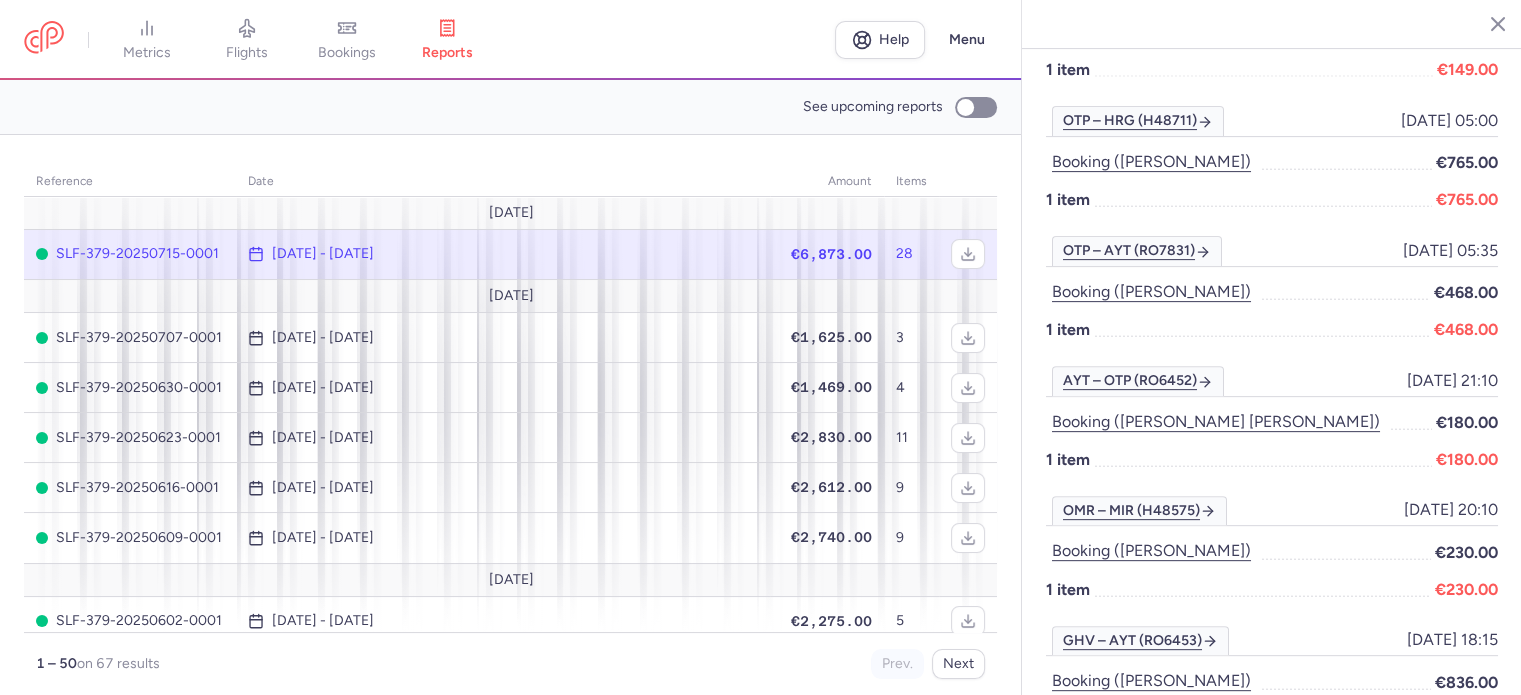 scroll, scrollTop: 700, scrollLeft: 0, axis: vertical 